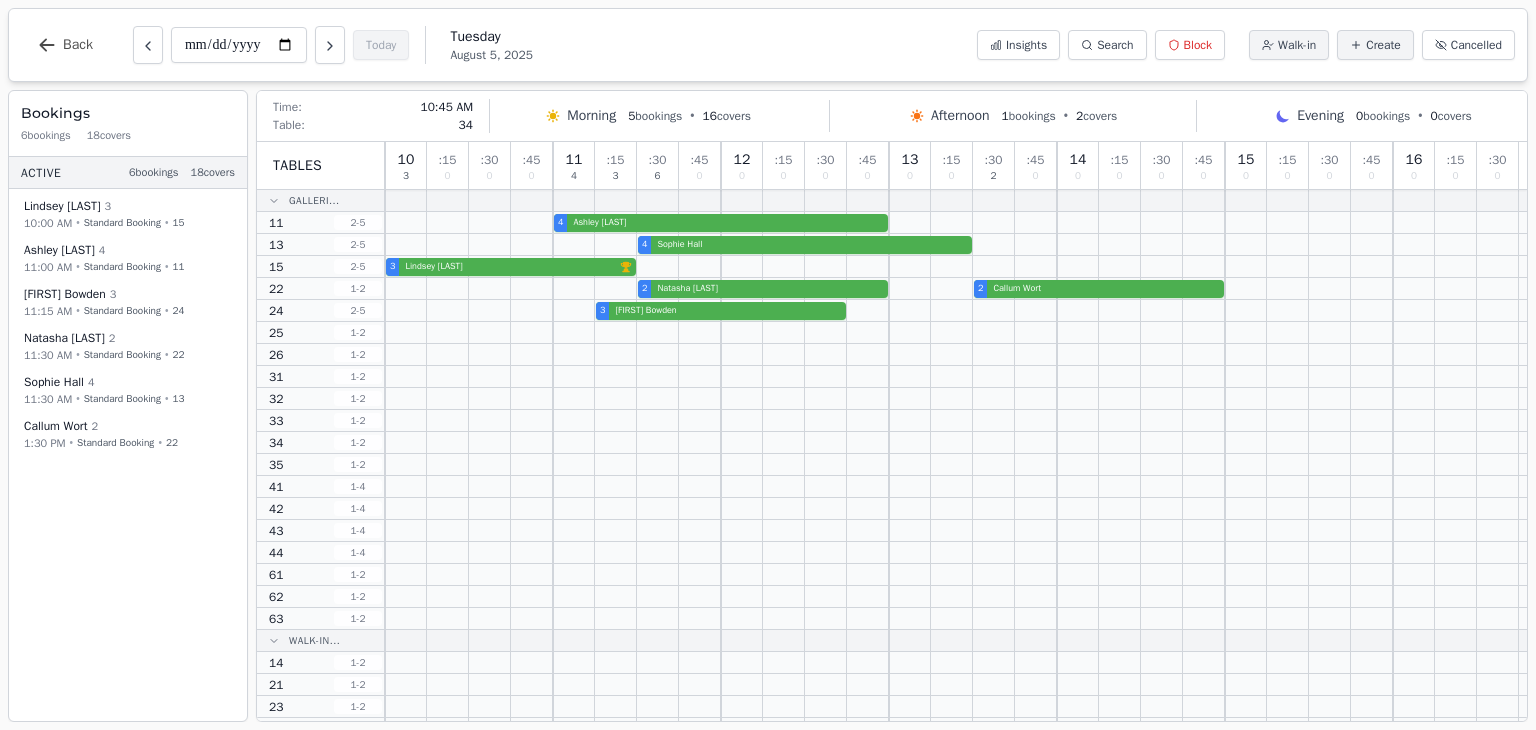 scroll, scrollTop: 0, scrollLeft: 0, axis: both 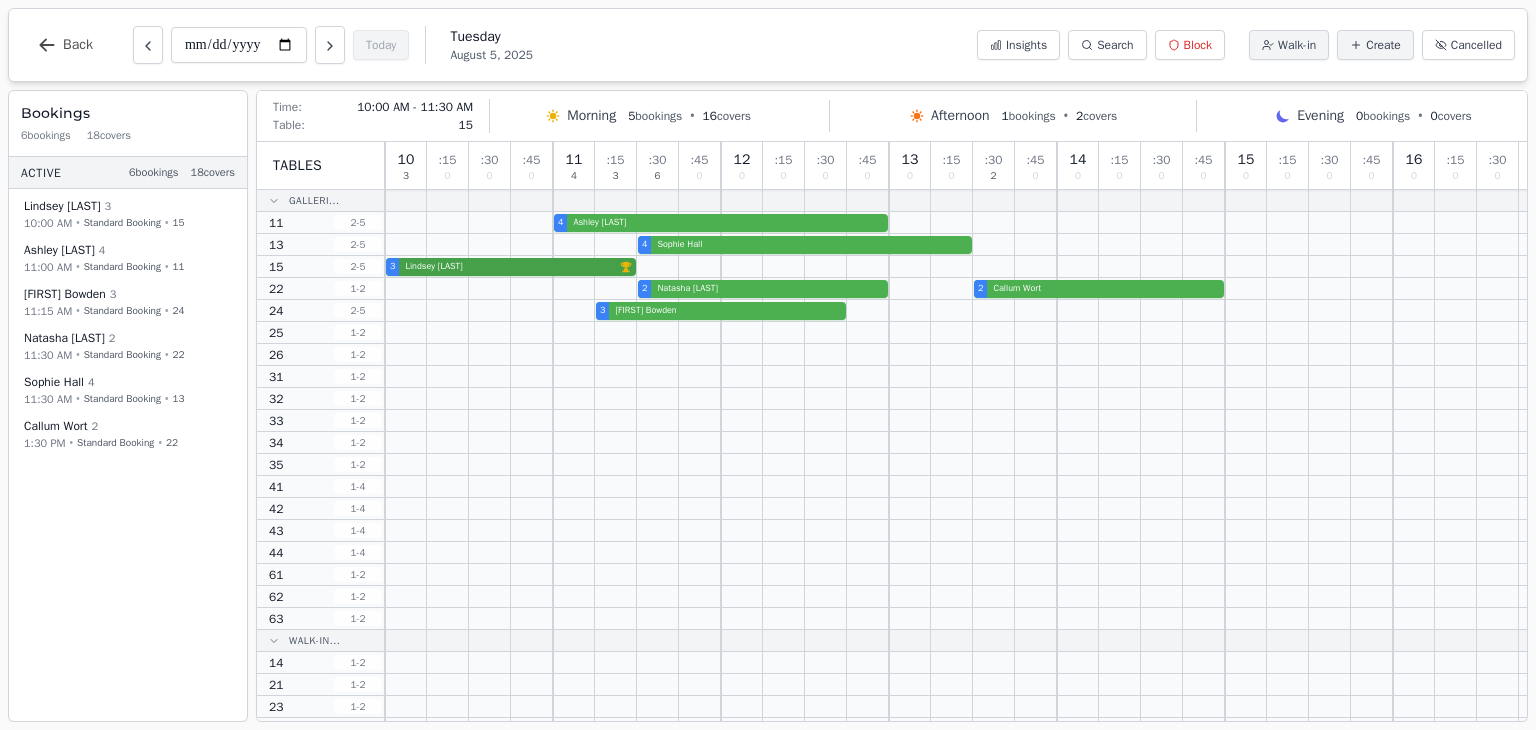 click on "3 Lindsey   Telfer VIP customer (5 visits)" at bounding box center [956, 267] 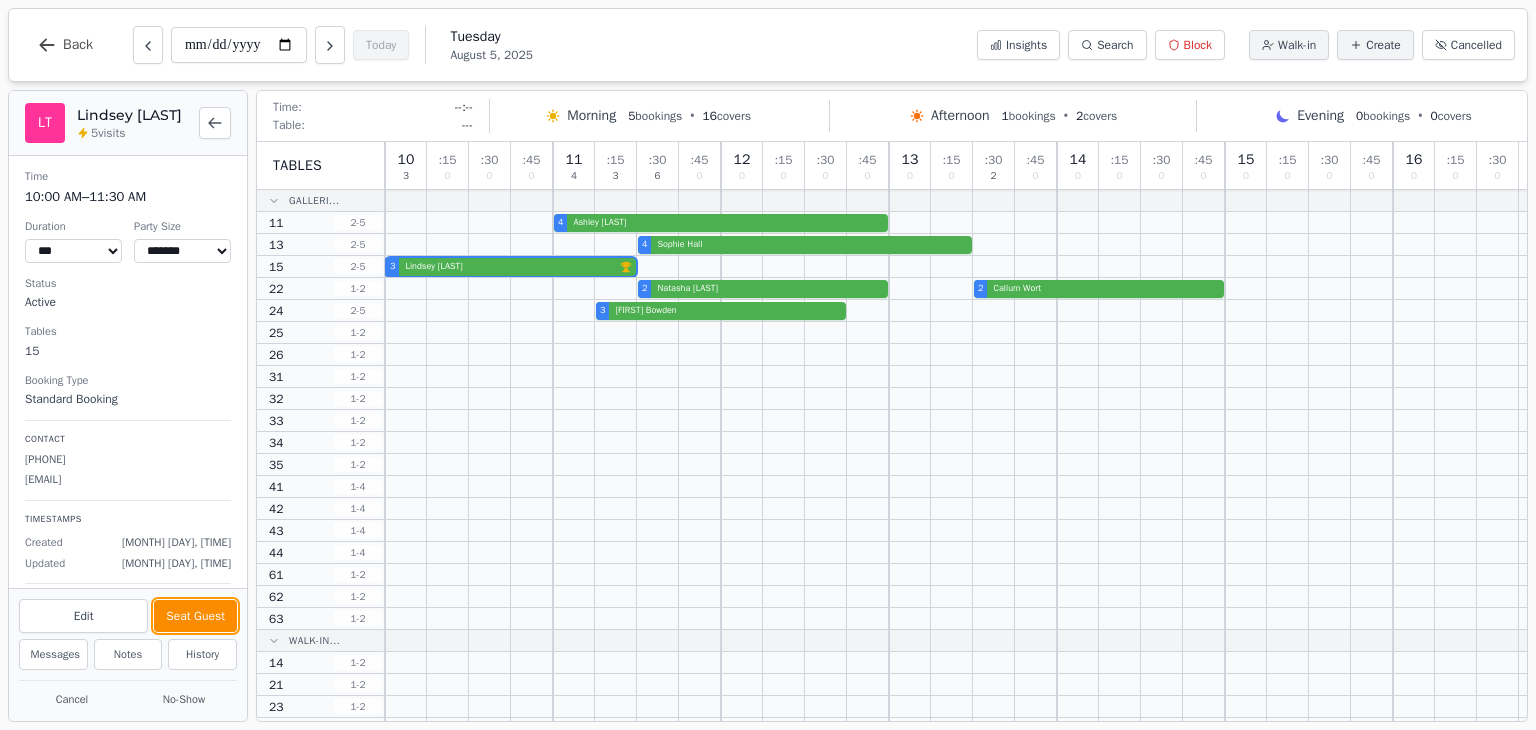 click on "Seat Guest" at bounding box center (195, 616) 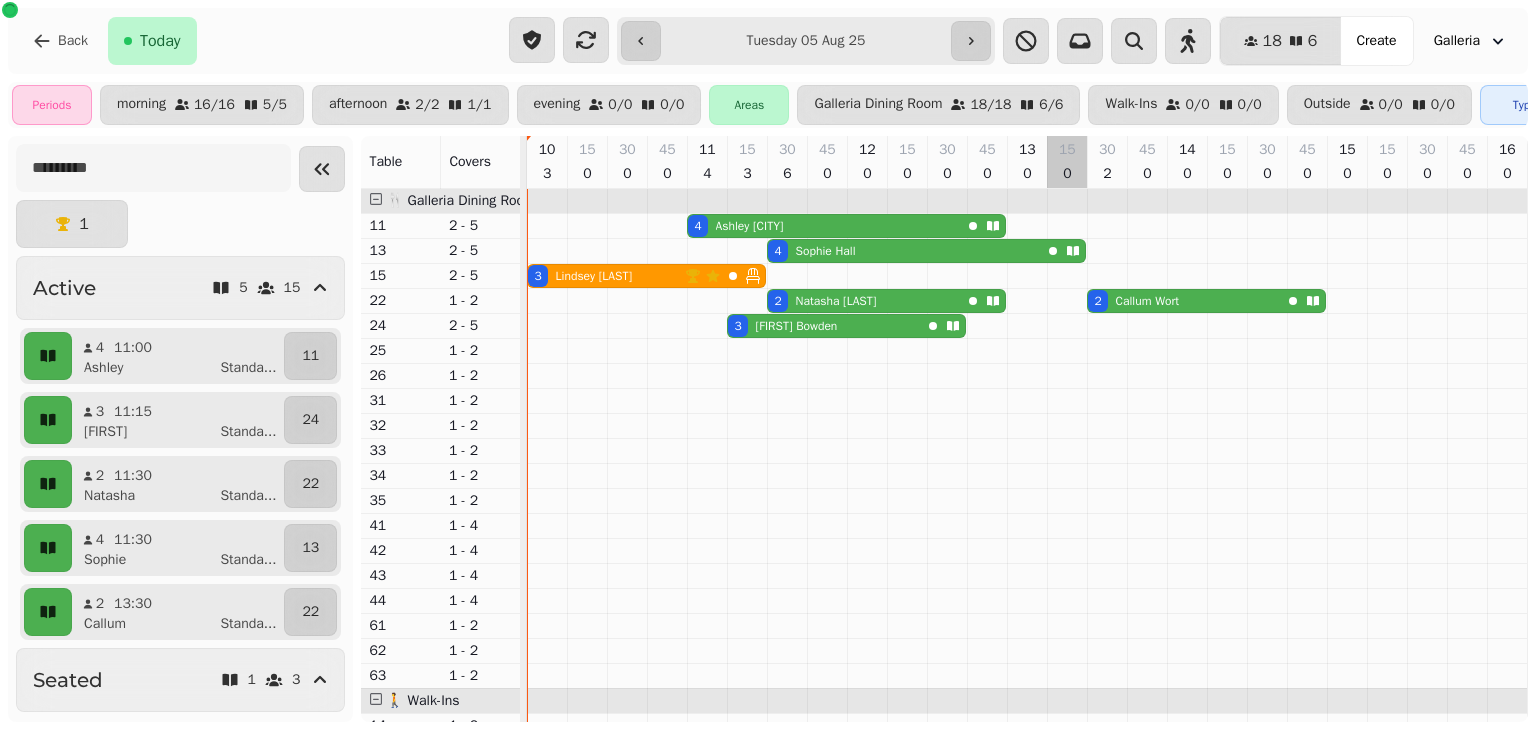 scroll, scrollTop: 0, scrollLeft: 0, axis: both 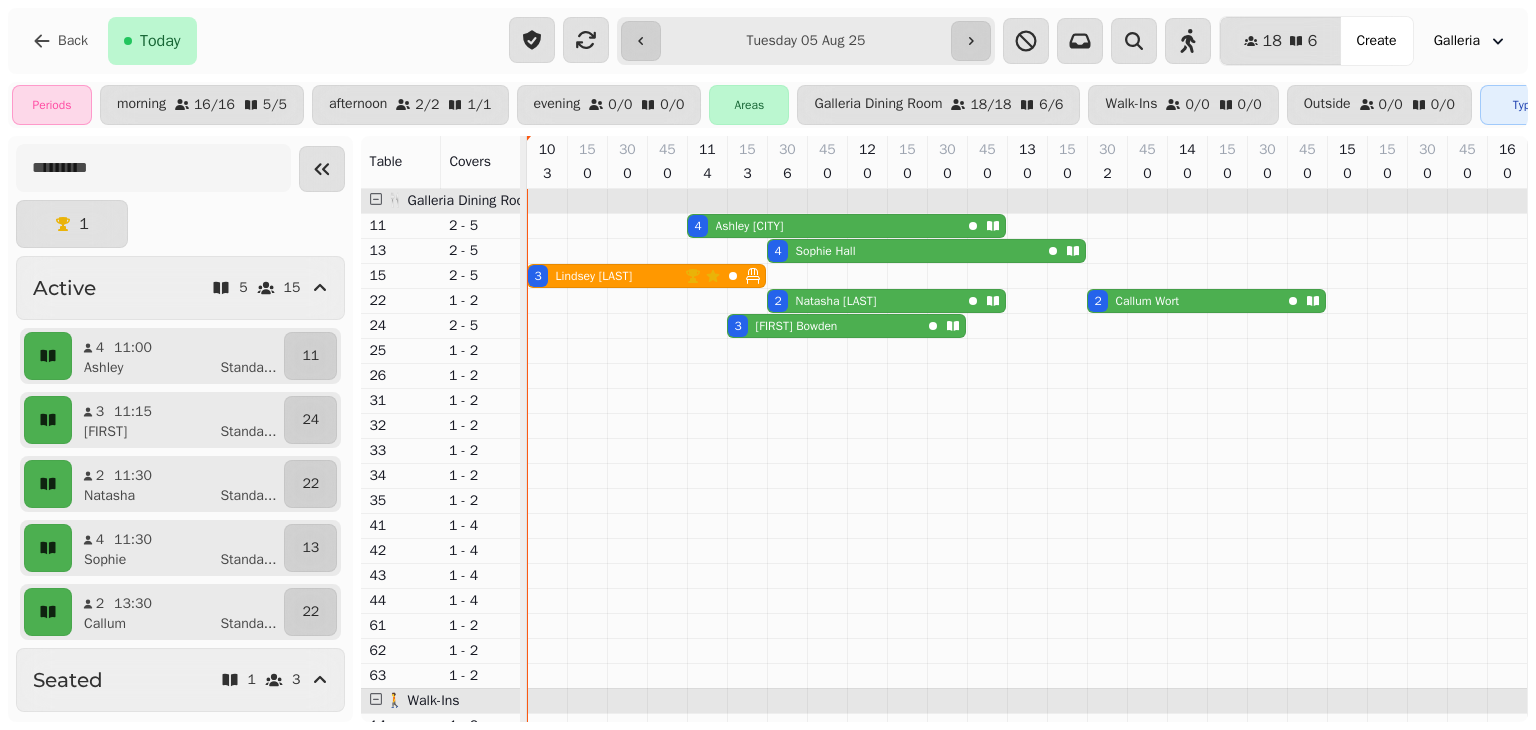 click on "Felicity   Bowden" at bounding box center (797, 326) 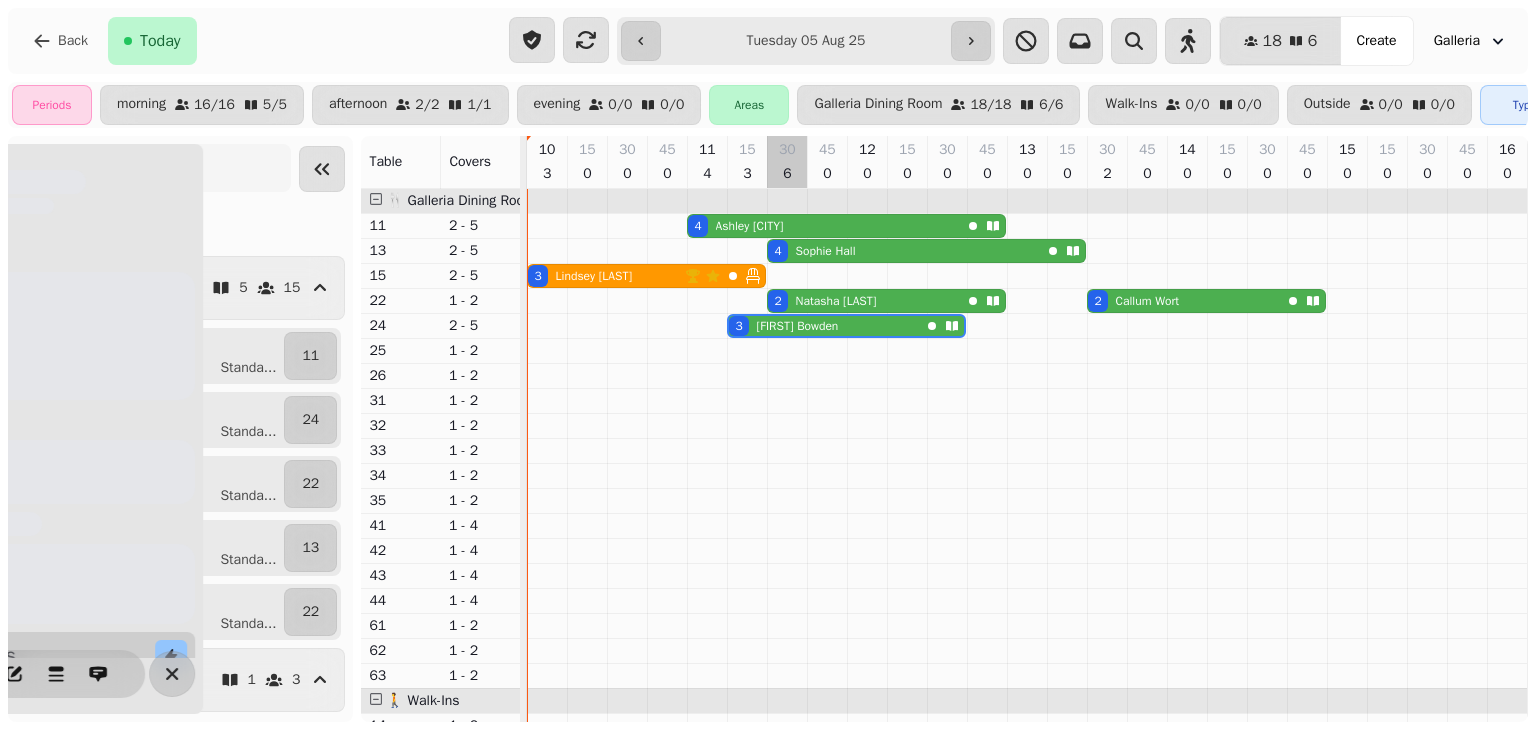 scroll, scrollTop: 0, scrollLeft: 80, axis: horizontal 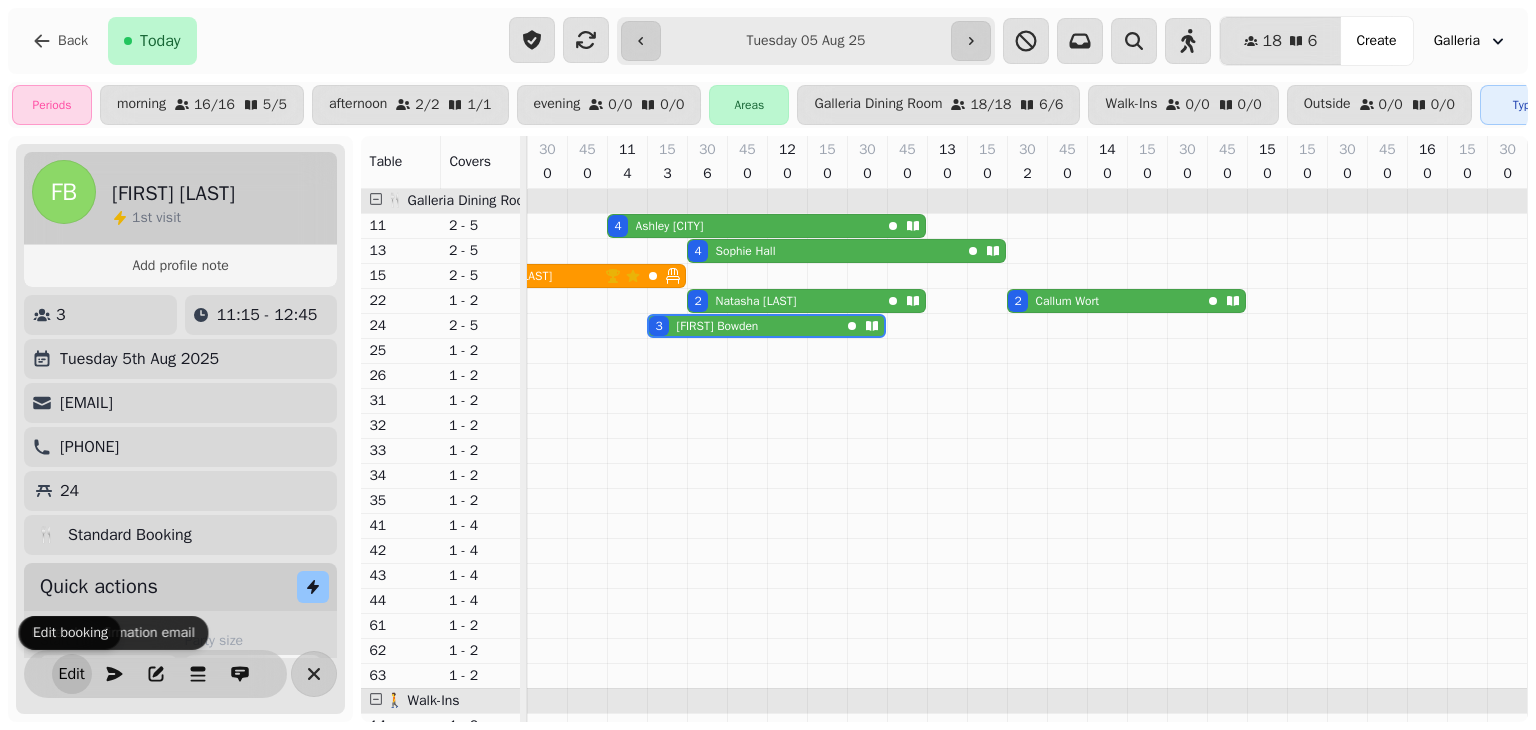 click on "Edit" at bounding box center [72, 674] 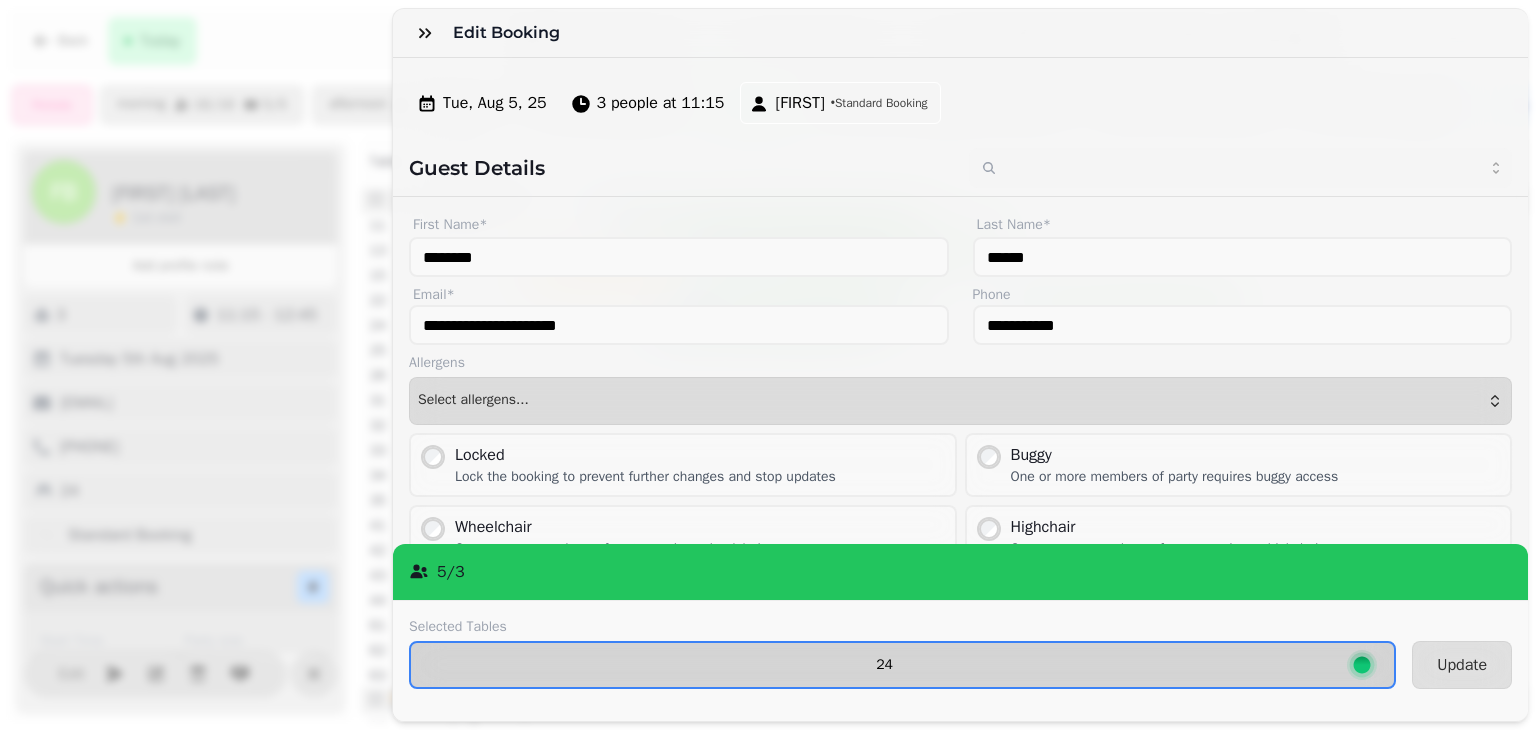 click on "24" at bounding box center [902, 665] 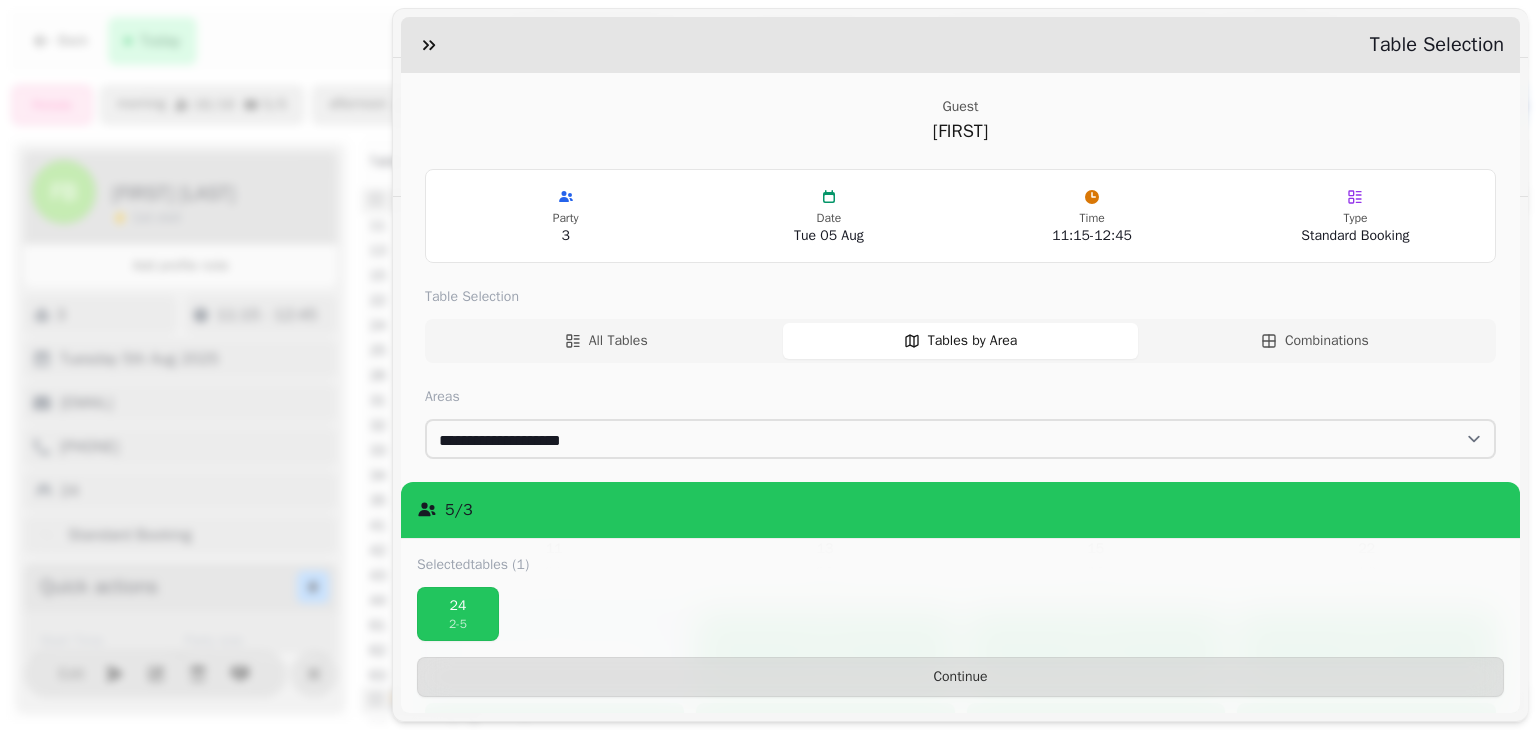 scroll, scrollTop: 257, scrollLeft: 0, axis: vertical 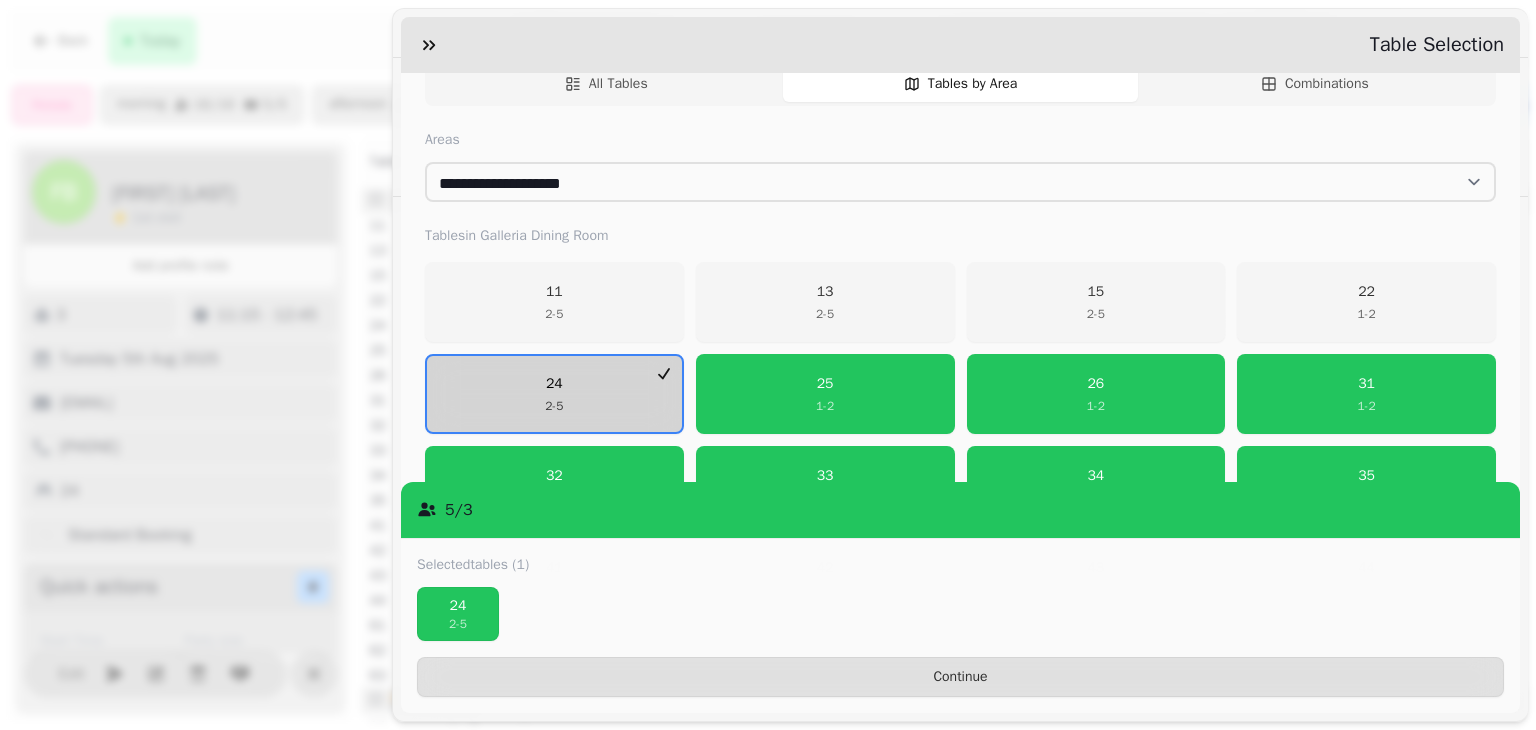 click on "24 2  -  5" at bounding box center (554, 394) 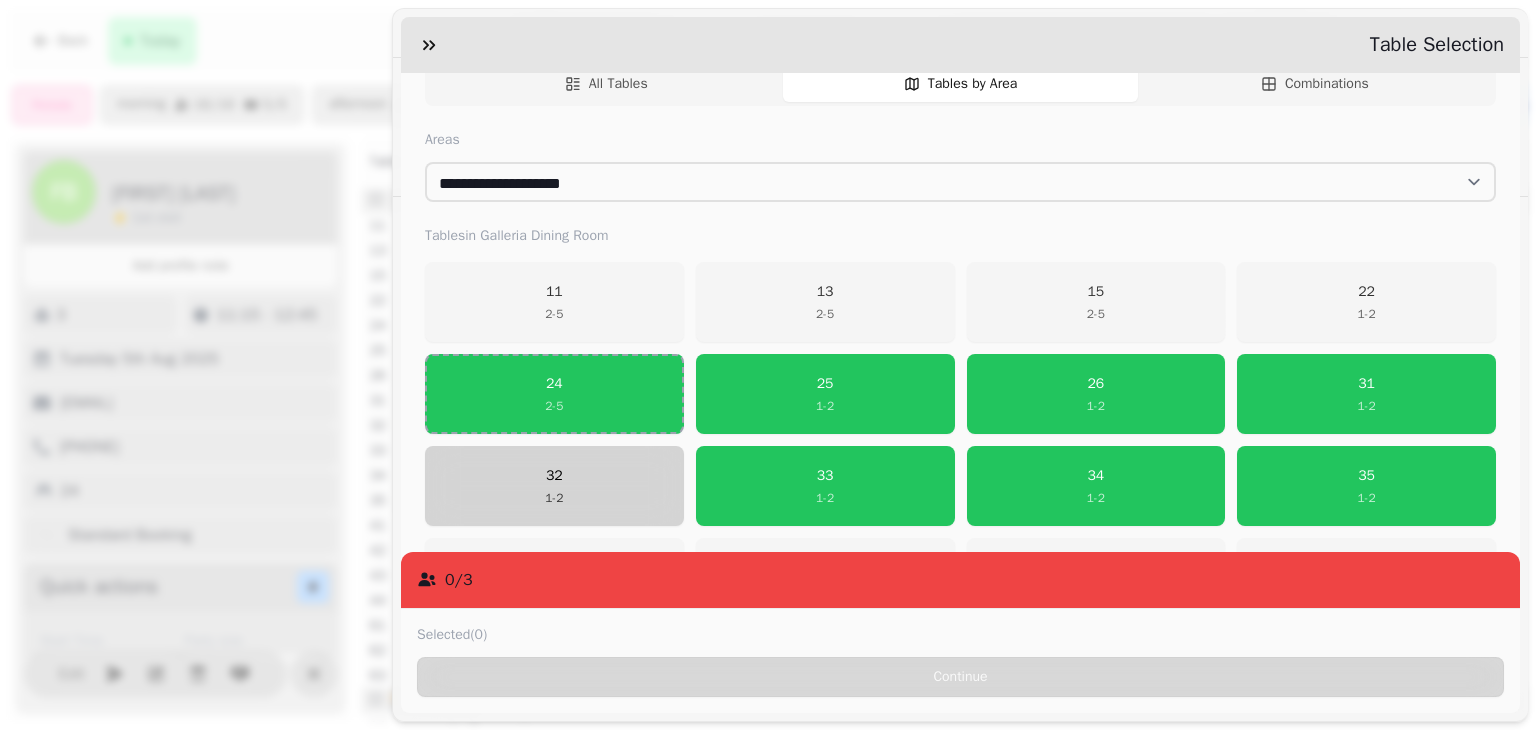 click on "32 1  -  2" at bounding box center [554, 486] 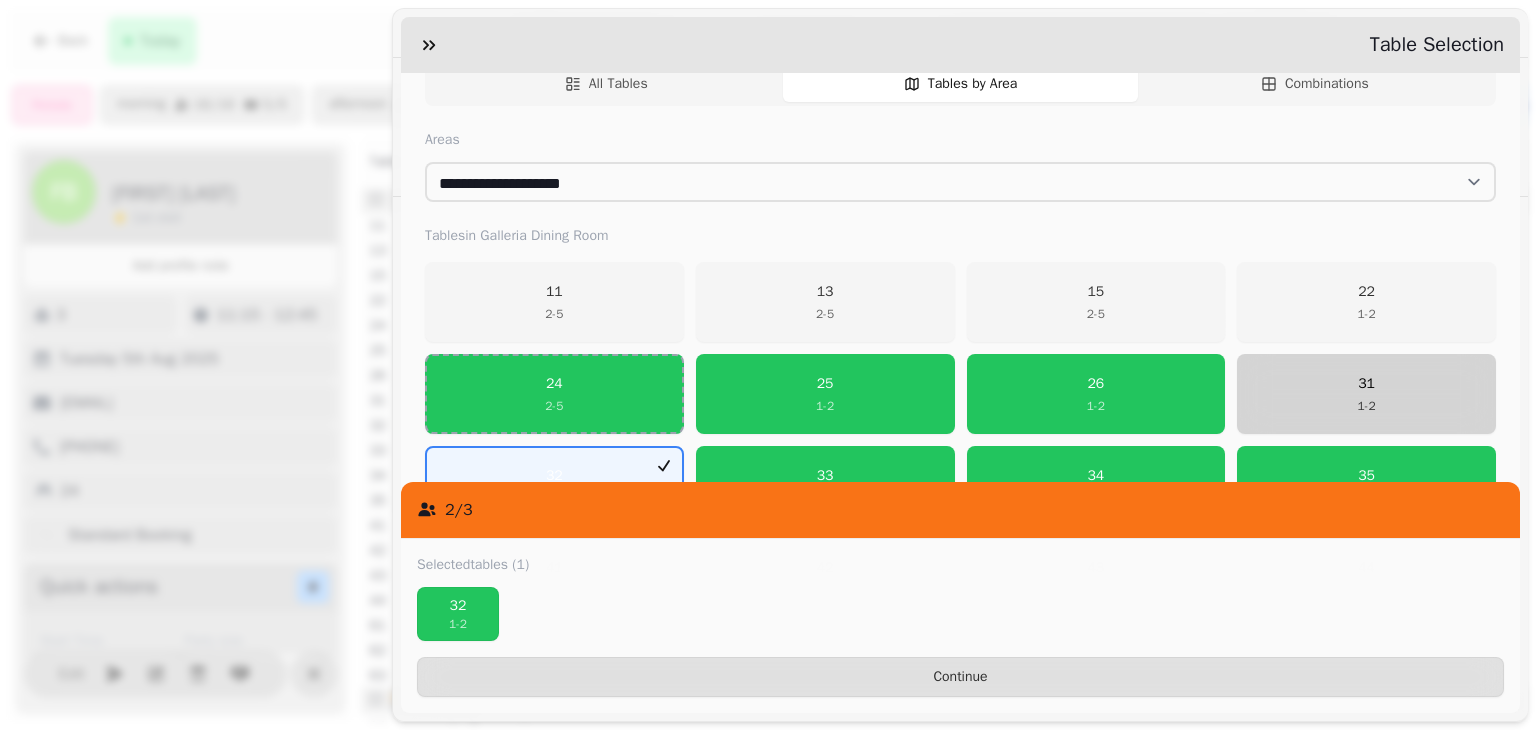click on "31 1  -  2" at bounding box center (1366, 394) 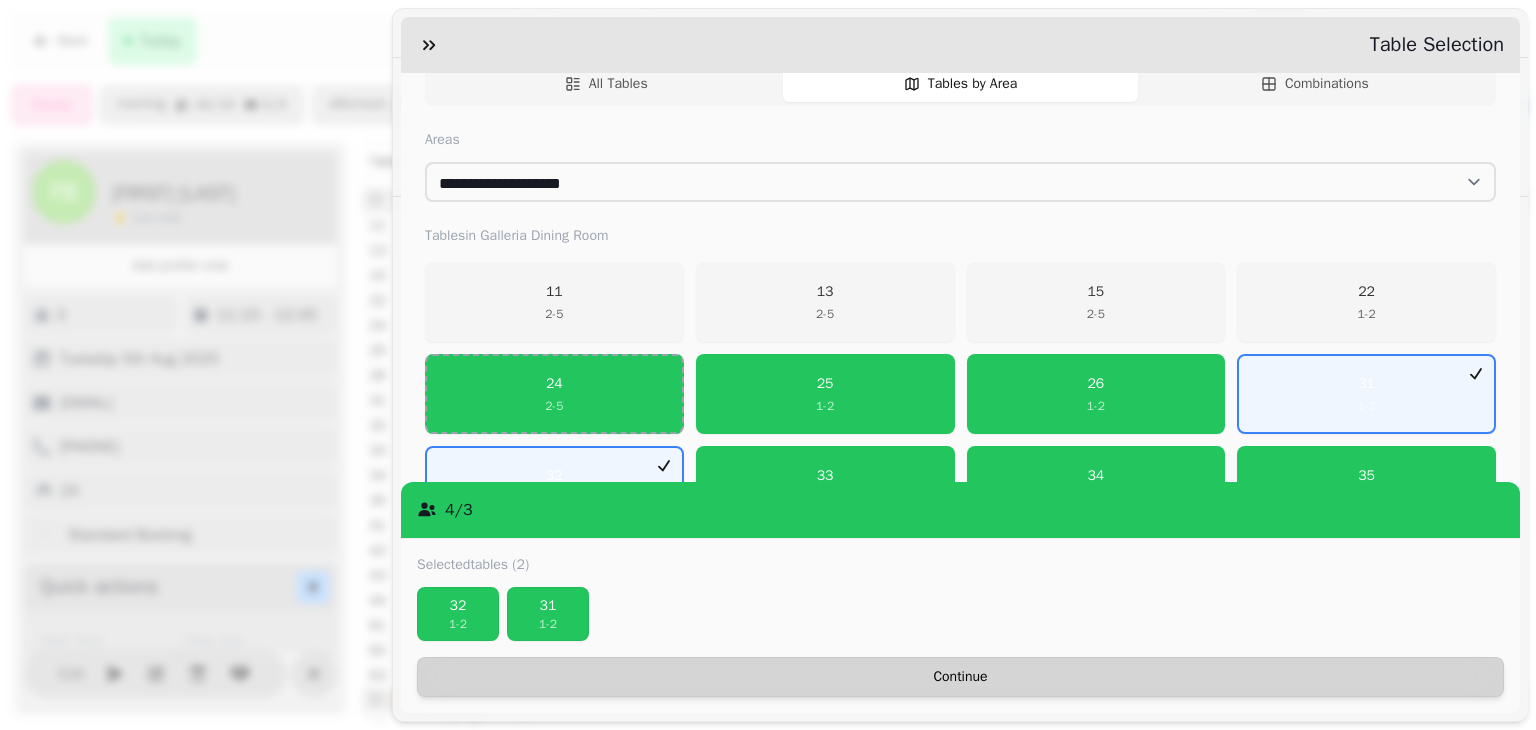 click on "Continue" at bounding box center (960, 677) 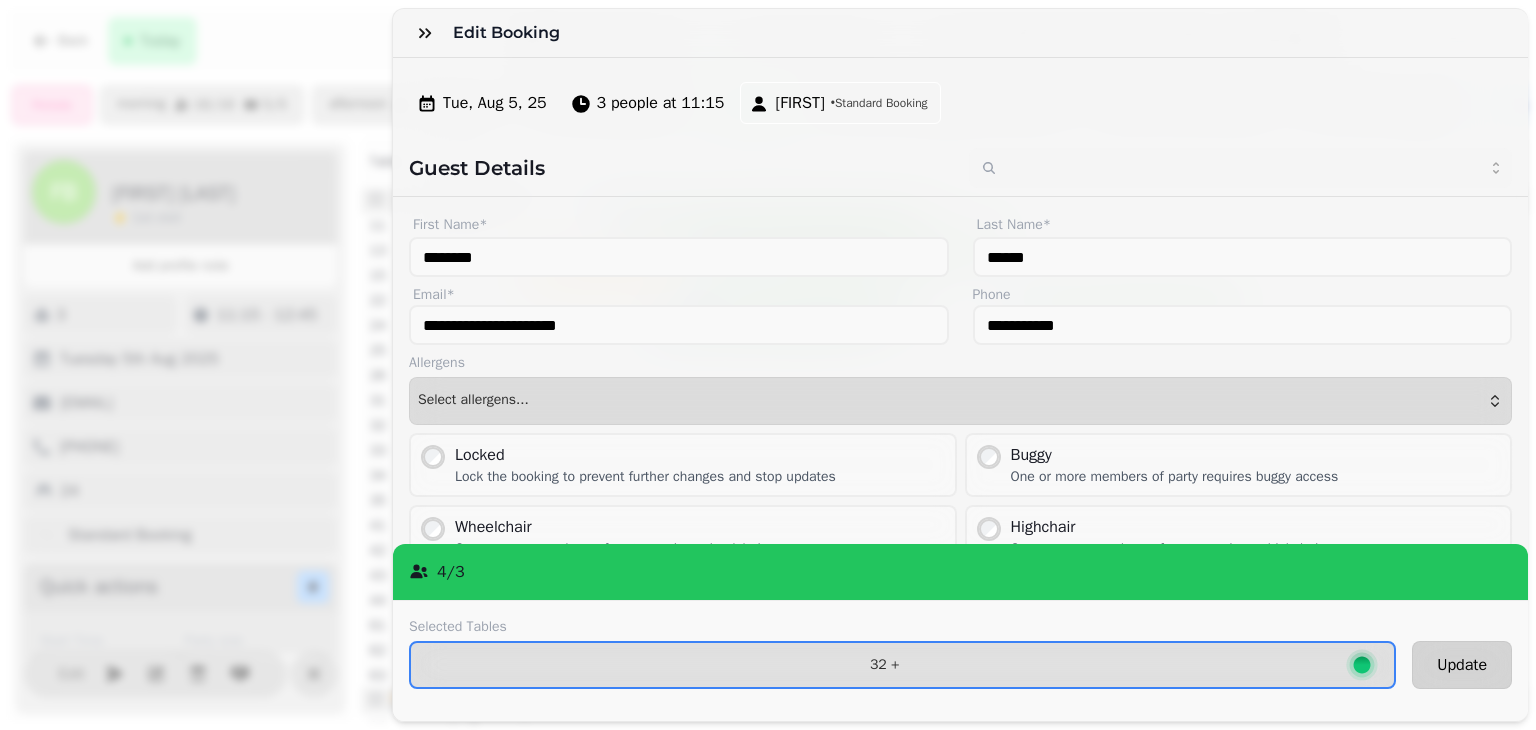 click on "Update" at bounding box center [1462, 665] 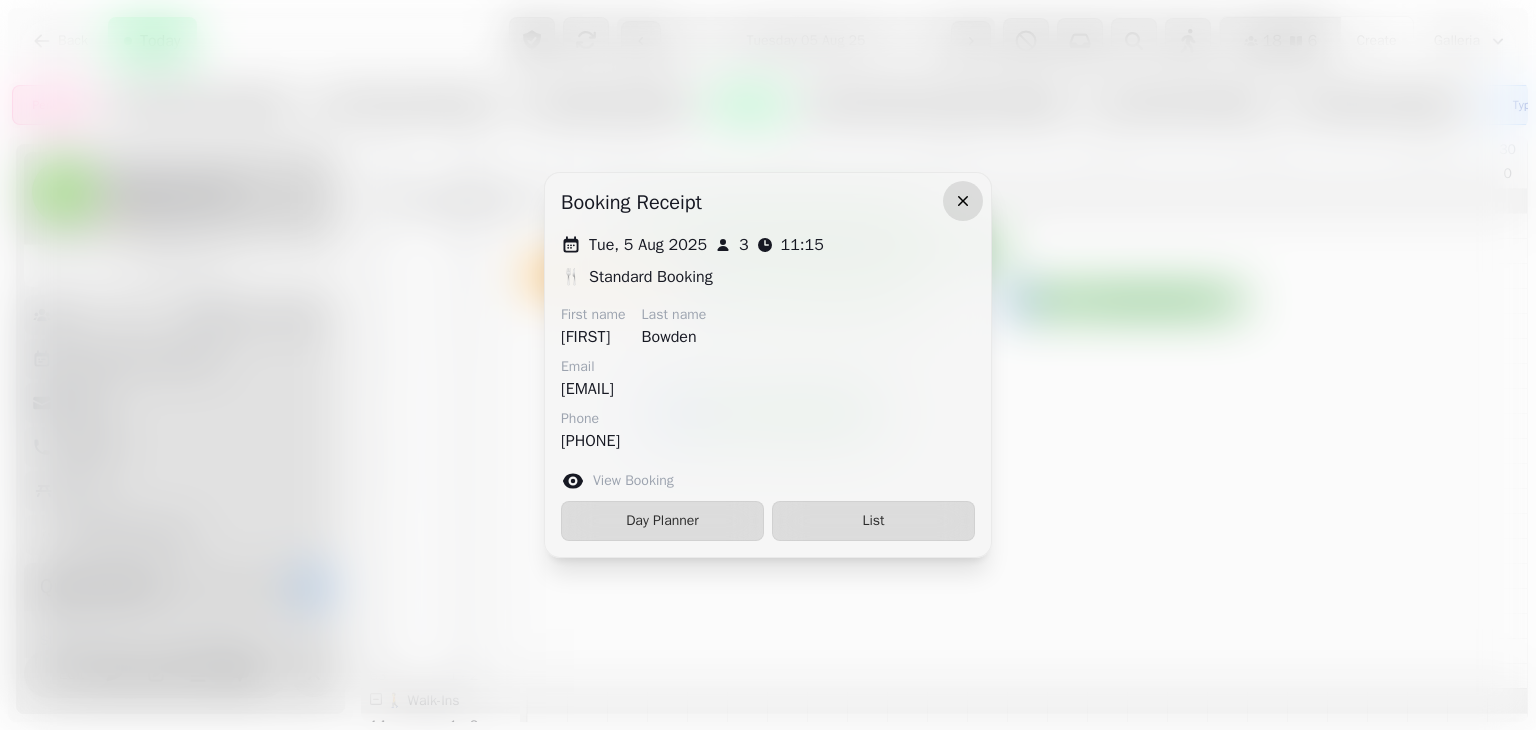 click 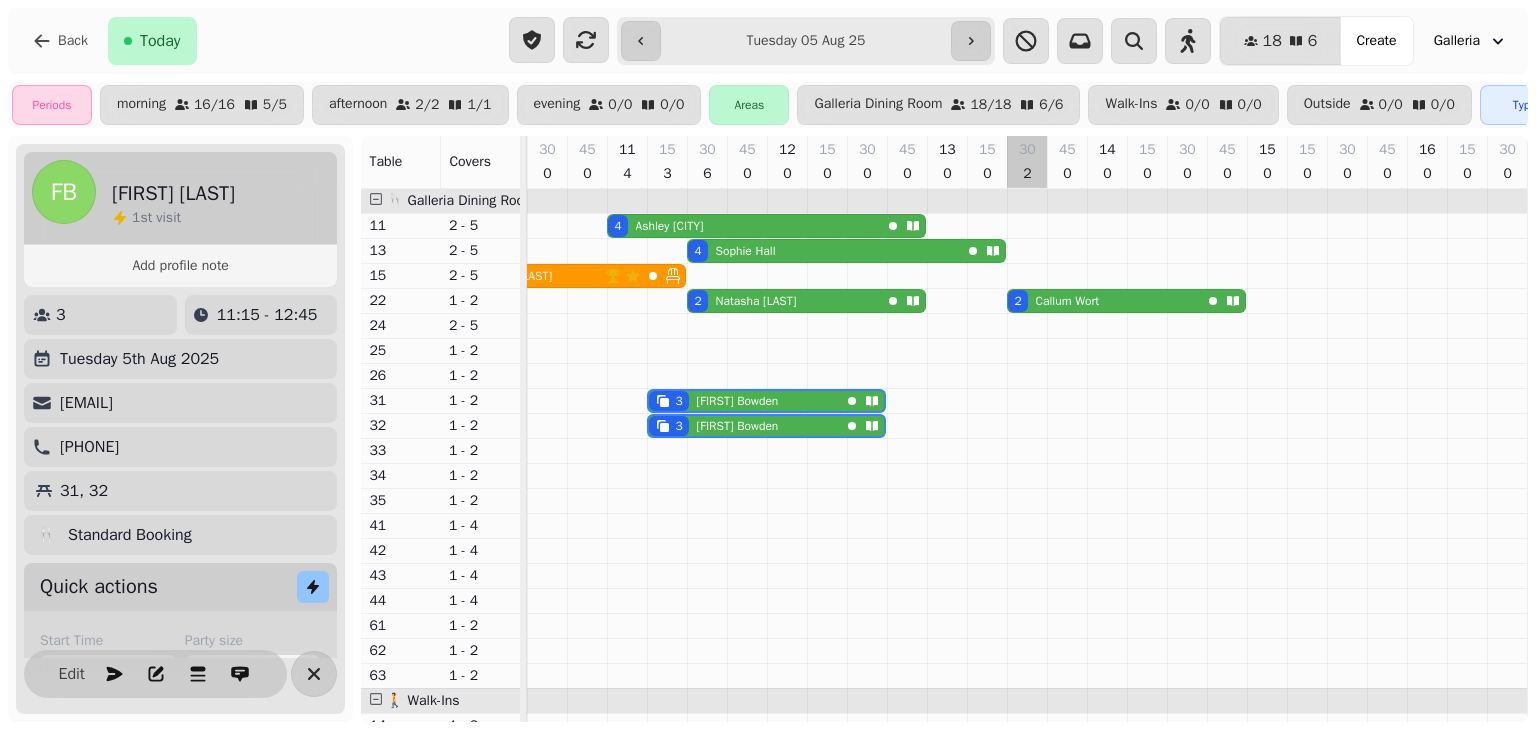 scroll, scrollTop: 0, scrollLeft: 0, axis: both 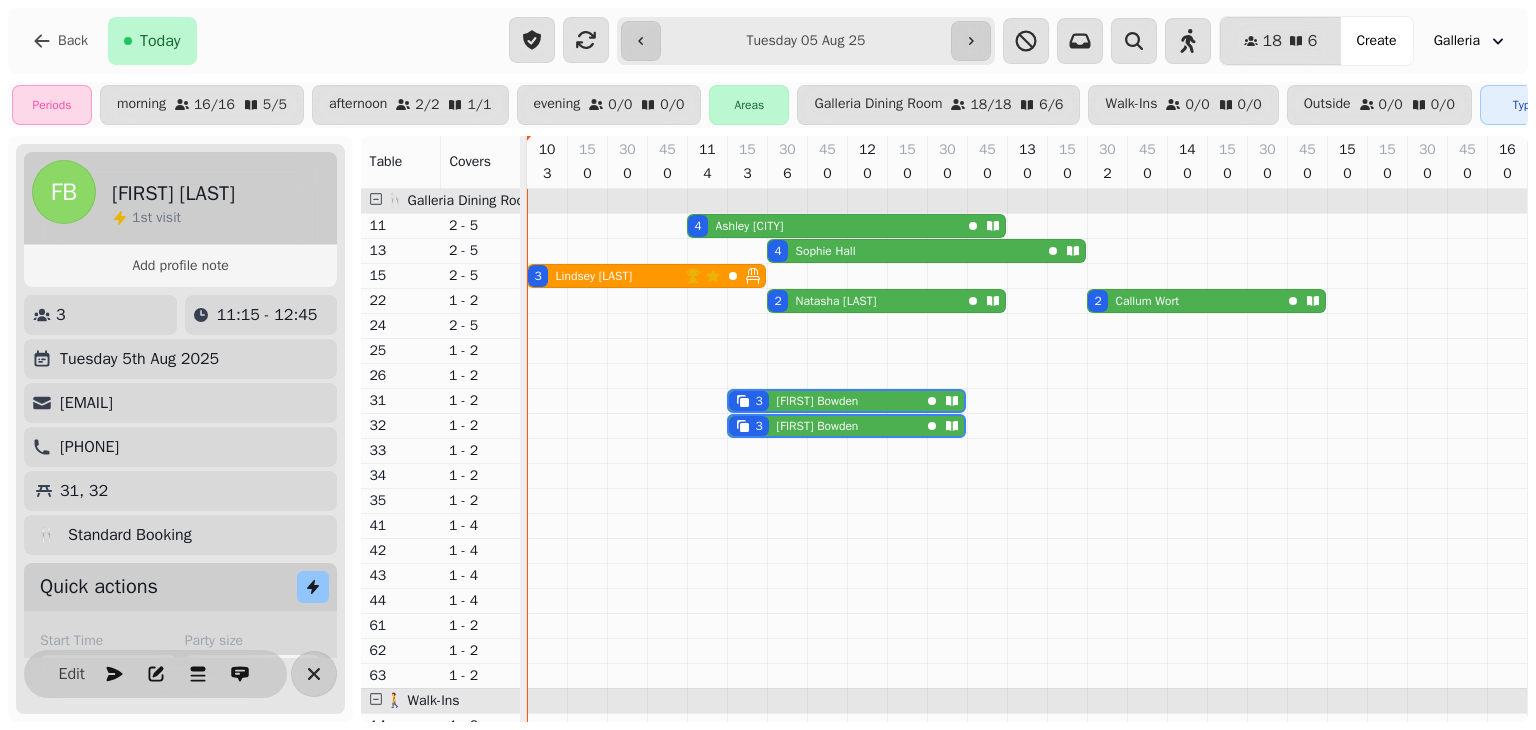 click on "Lindsey   Telfer" at bounding box center [594, 276] 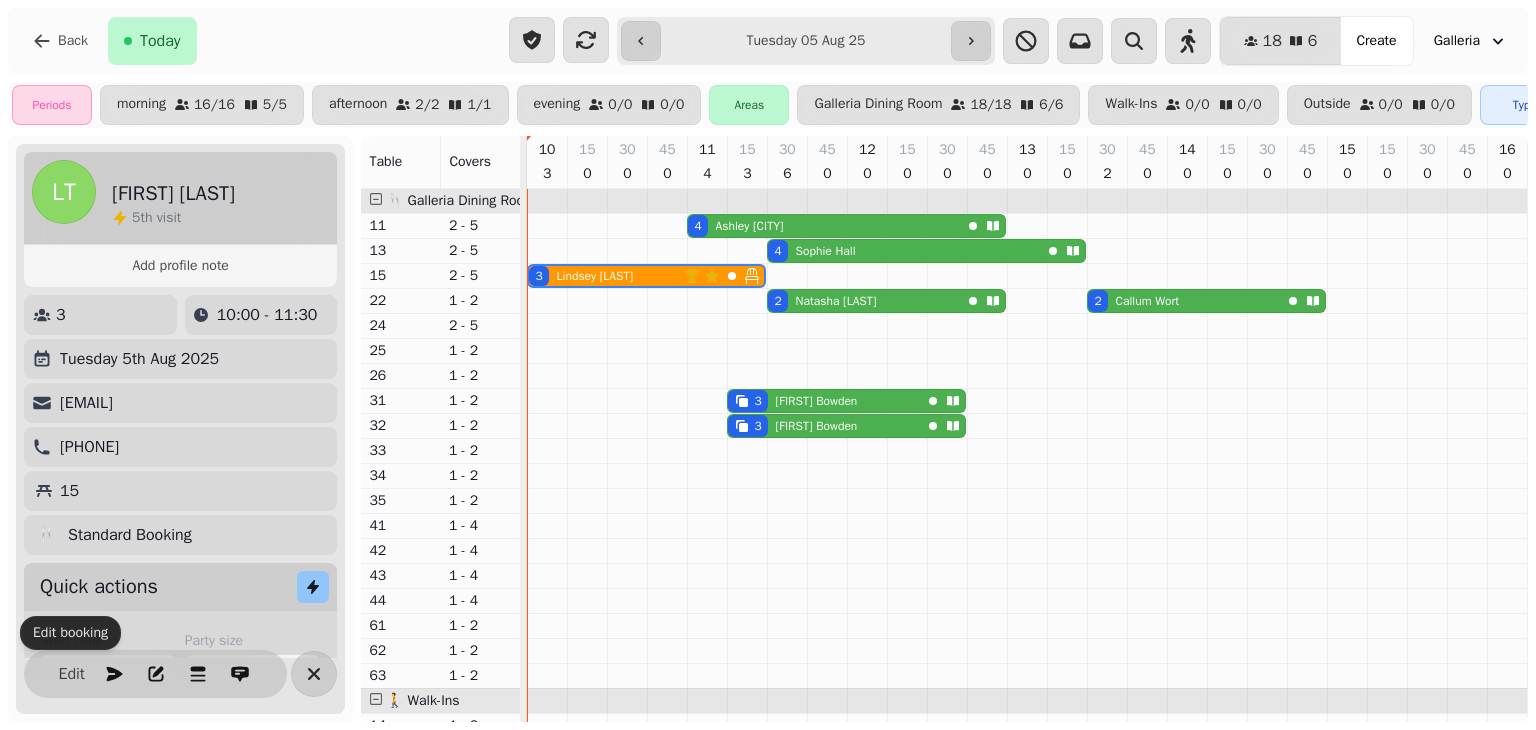 scroll, scrollTop: 327, scrollLeft: 0, axis: vertical 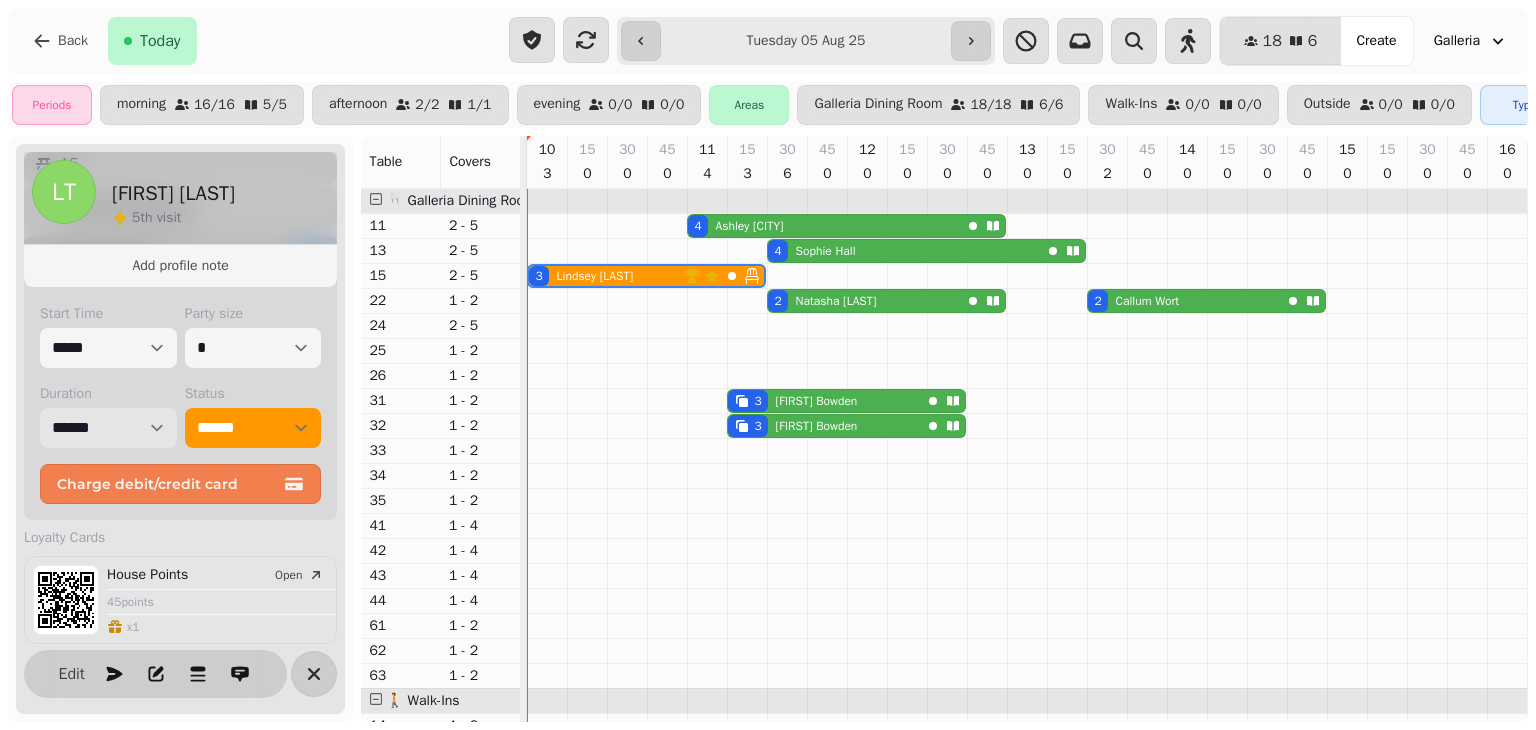 click on "****** ****** ****** ***** ****** ****** ****** ***** ****** ****** ****** ***** ****** ****** ****** ***** ****** ****** ****** ***** ****** ****** ****** ***** ****** ****** ****** ***** ****** ****** ****** ***** ****** ****** ****** ***** ****** ****** ****** ****** ******* ******* ******* ****** ******* ******* ******* ****** ******* ******* ******* ****** ******* ******* ******* ****** ******* ******* ******* ****** ******* ******* ******* ****** ******* ******* ******* ****** ******* ******* ******* ****** ******* ******* ******* ****** ******* ******* ******* ****** ******* ******* ******* ****** ******* ******* ******* ****** ******* ******* ******* ****** ******* ******* ******* ******" at bounding box center [108, 428] 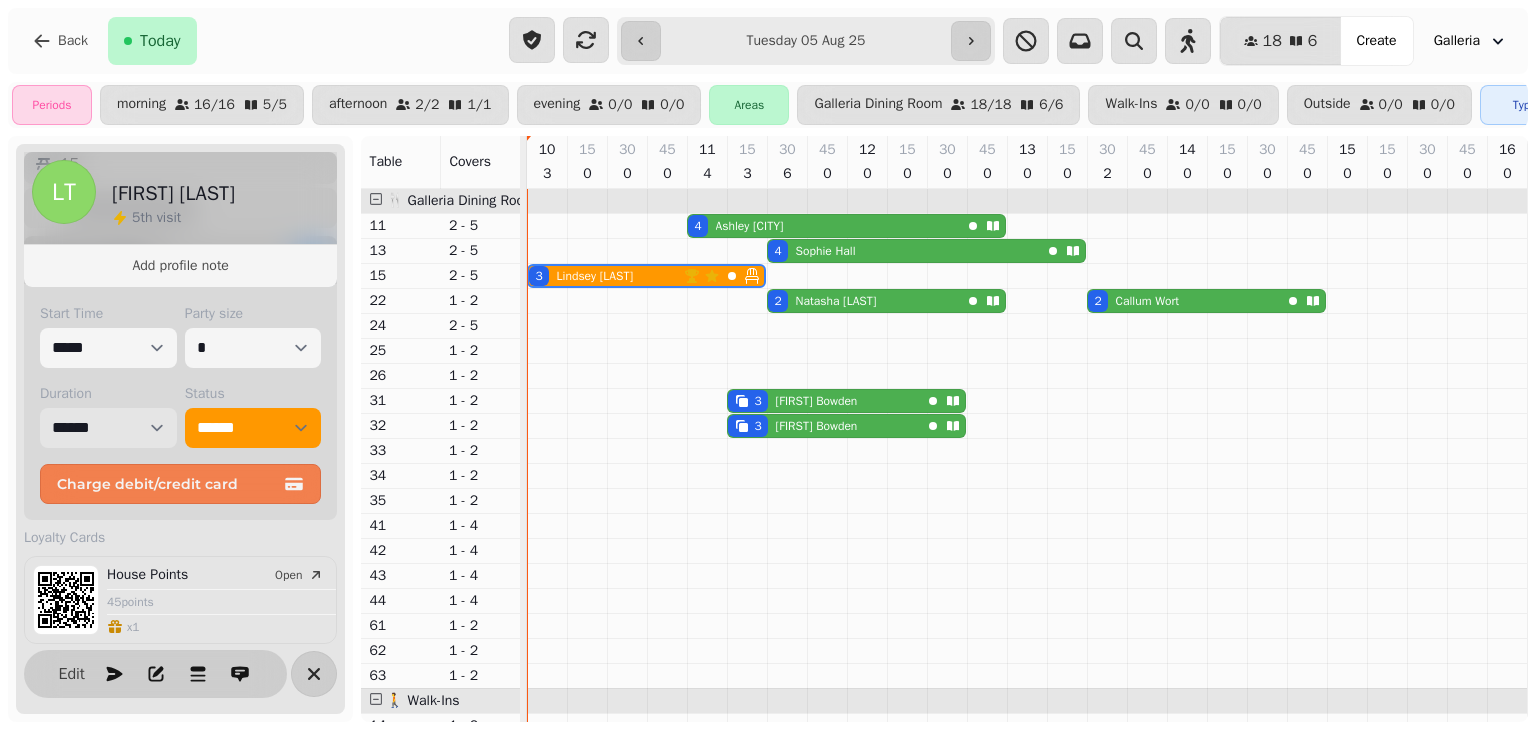 select on "****" 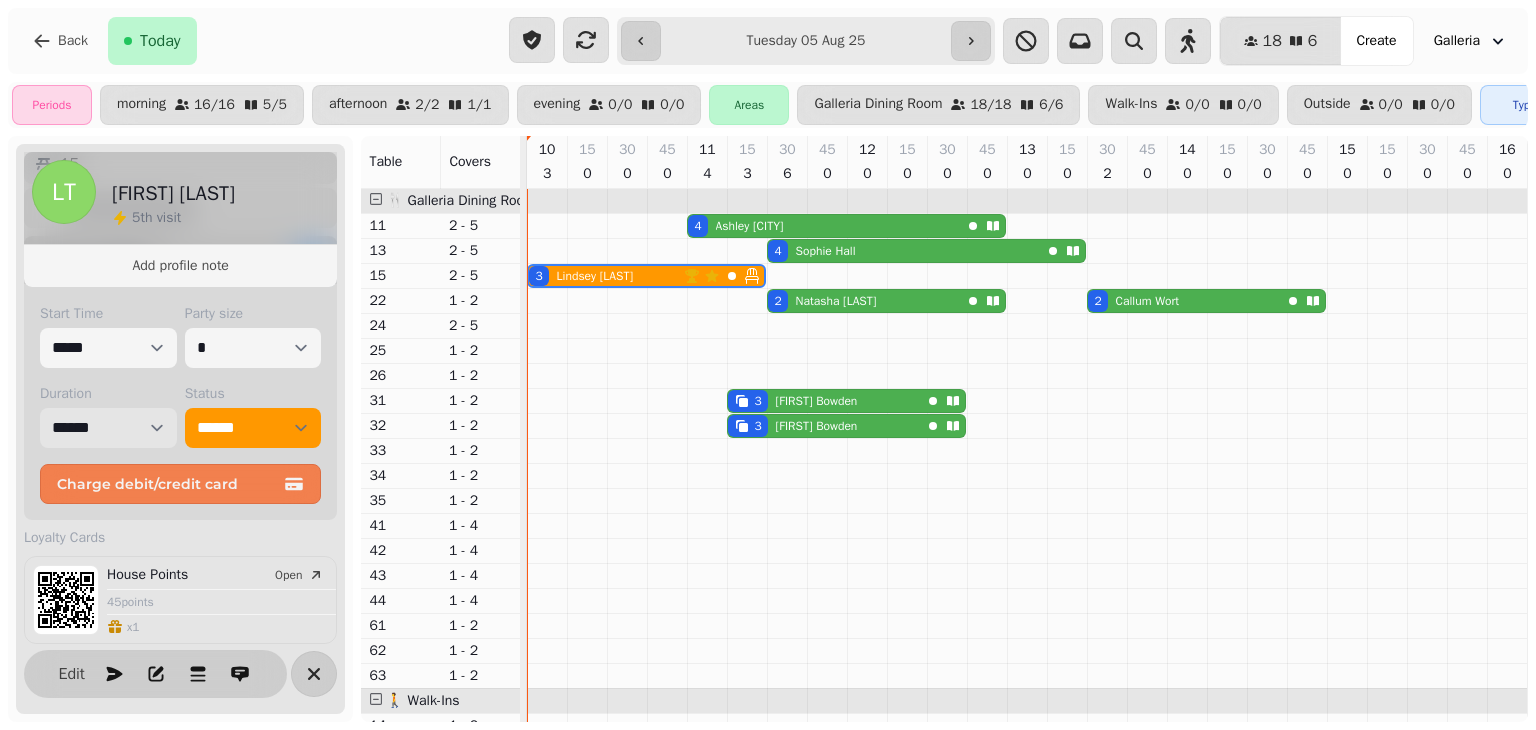click on "****** ****** ****** ***** ****** ****** ****** ***** ****** ****** ****** ***** ****** ****** ****** ***** ****** ****** ****** ***** ****** ****** ****** ***** ****** ****** ****** ***** ****** ****** ****** ***** ****** ****** ****** ***** ****** ****** ****** ****** ******* ******* ******* ****** ******* ******* ******* ****** ******* ******* ******* ****** ******* ******* ******* ****** ******* ******* ******* ****** ******* ******* ******* ****** ******* ******* ******* ****** ******* ******* ******* ****** ******* ******* ******* ****** ******* ******* ******* ****** ******* ******* ******* ****** ******* ******* ******* ****** ******* ******* ******* ****** ******* ******* ******* ******" at bounding box center [108, 428] 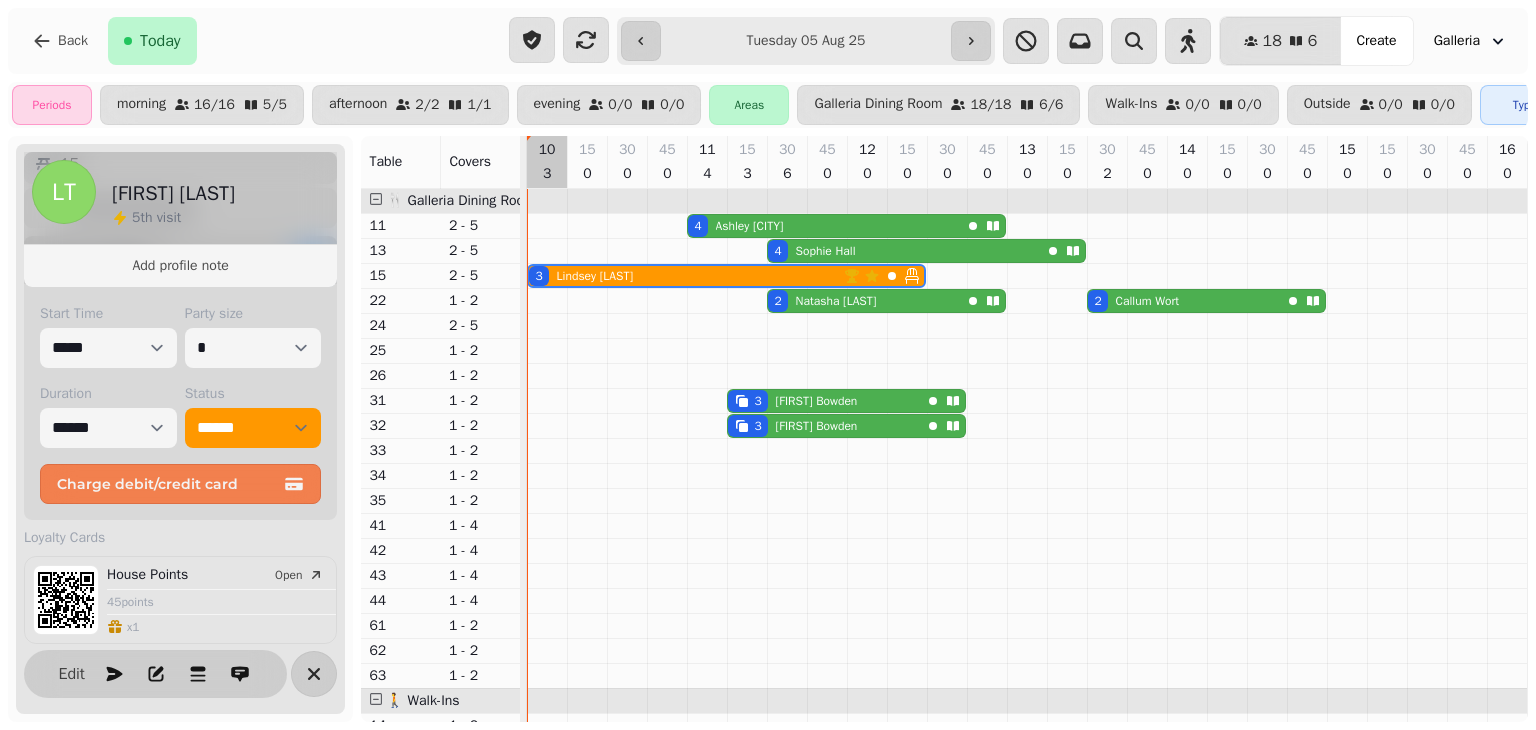 select on "*" 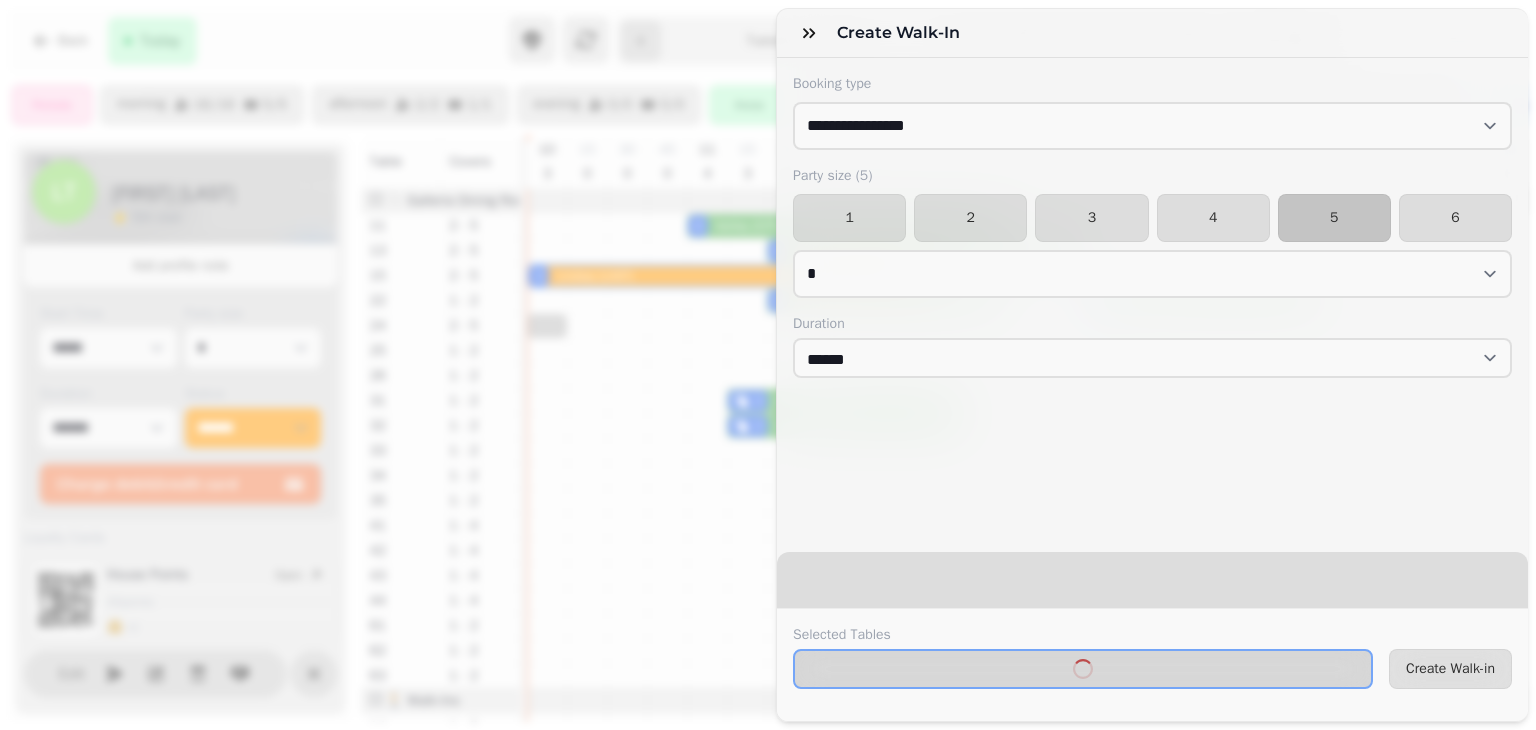 select on "****" 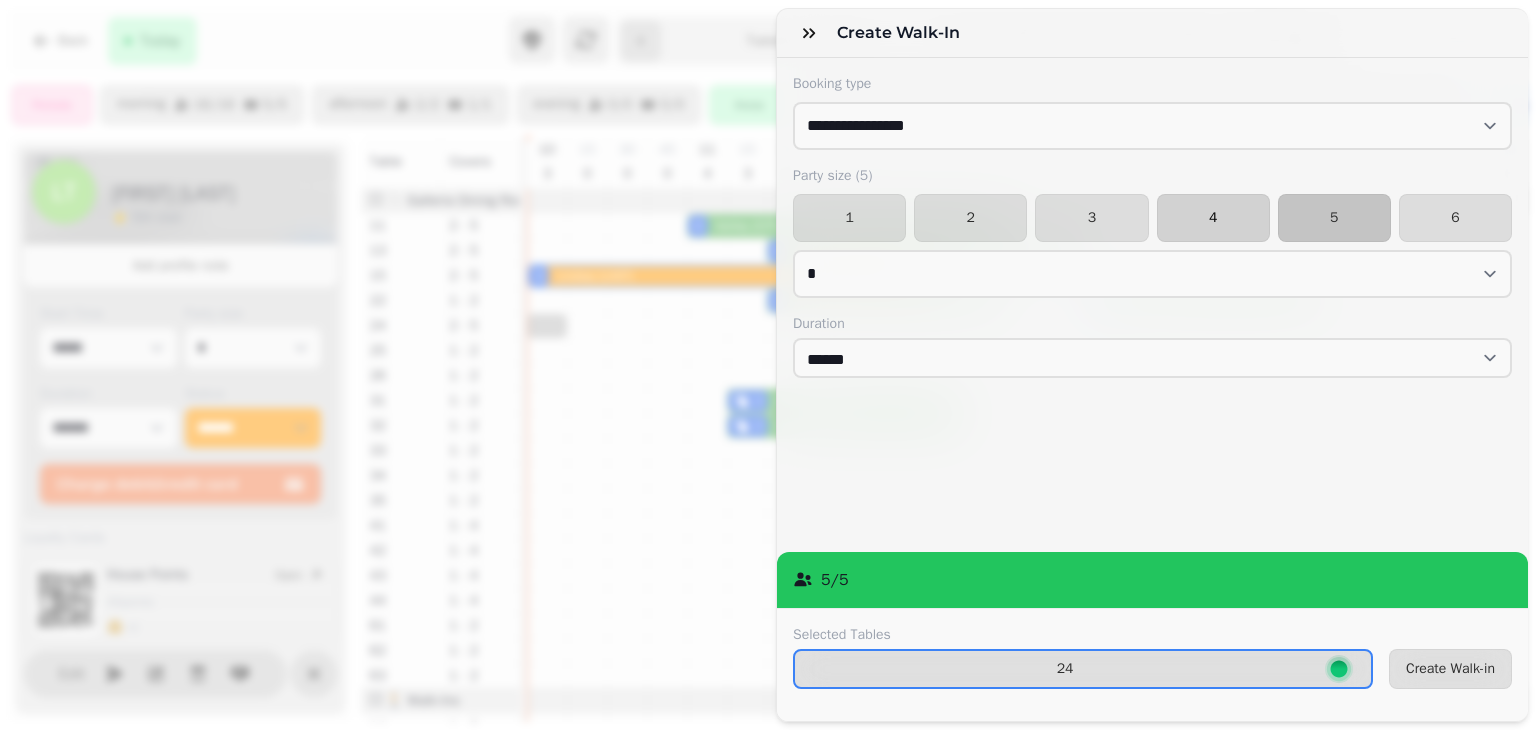 click on "4" at bounding box center [1213, 218] 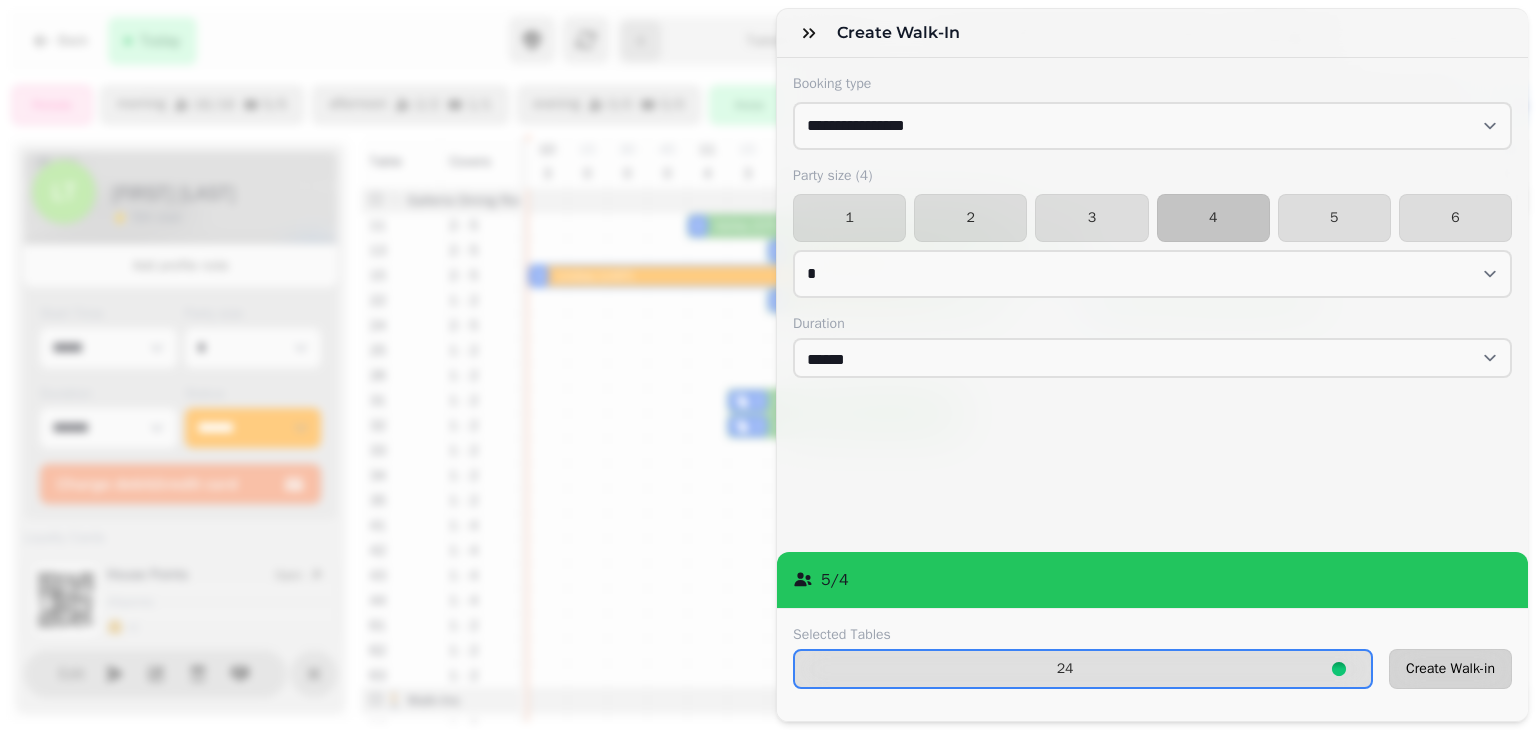 click on "Create Walk-in" at bounding box center (1450, 669) 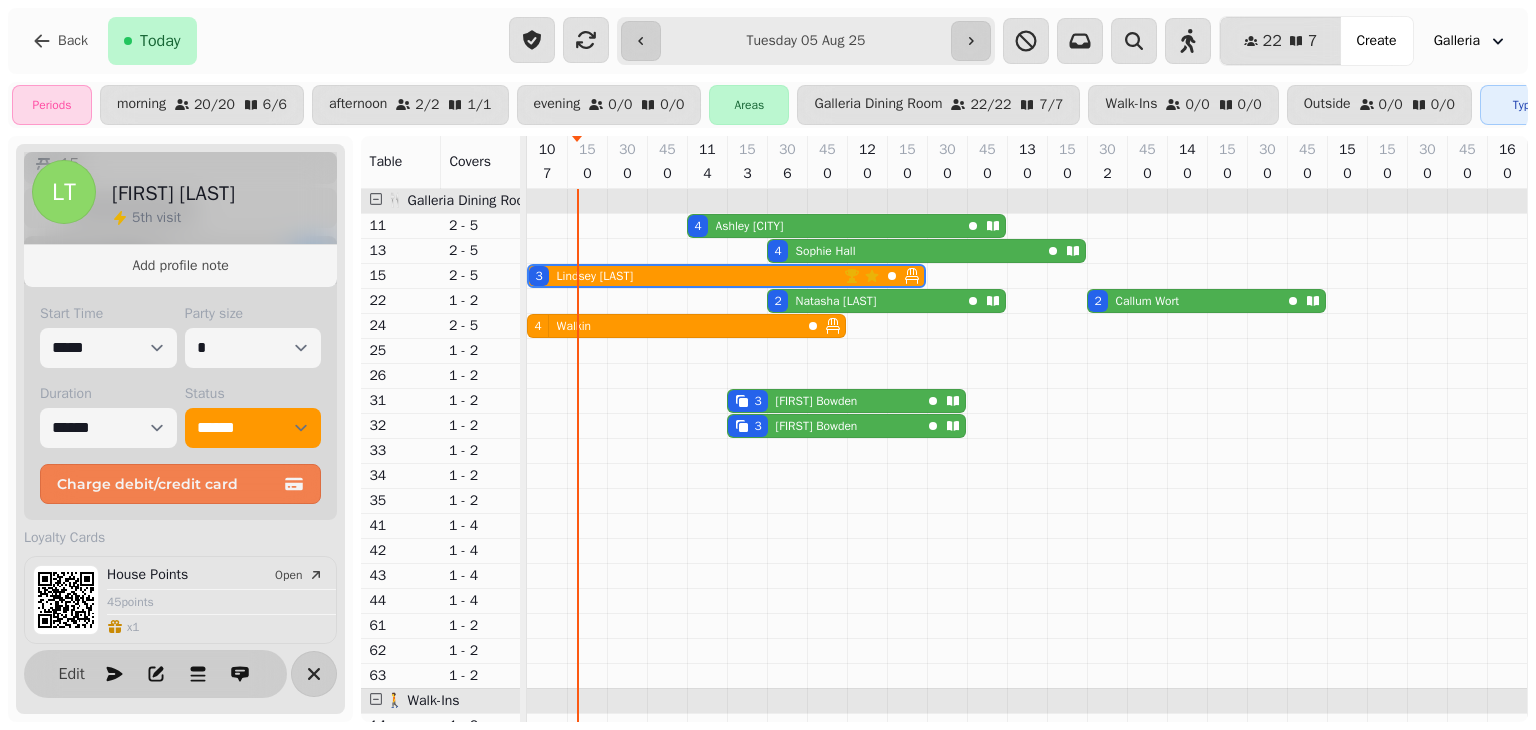 click on "4 Walkin" at bounding box center [664, 326] 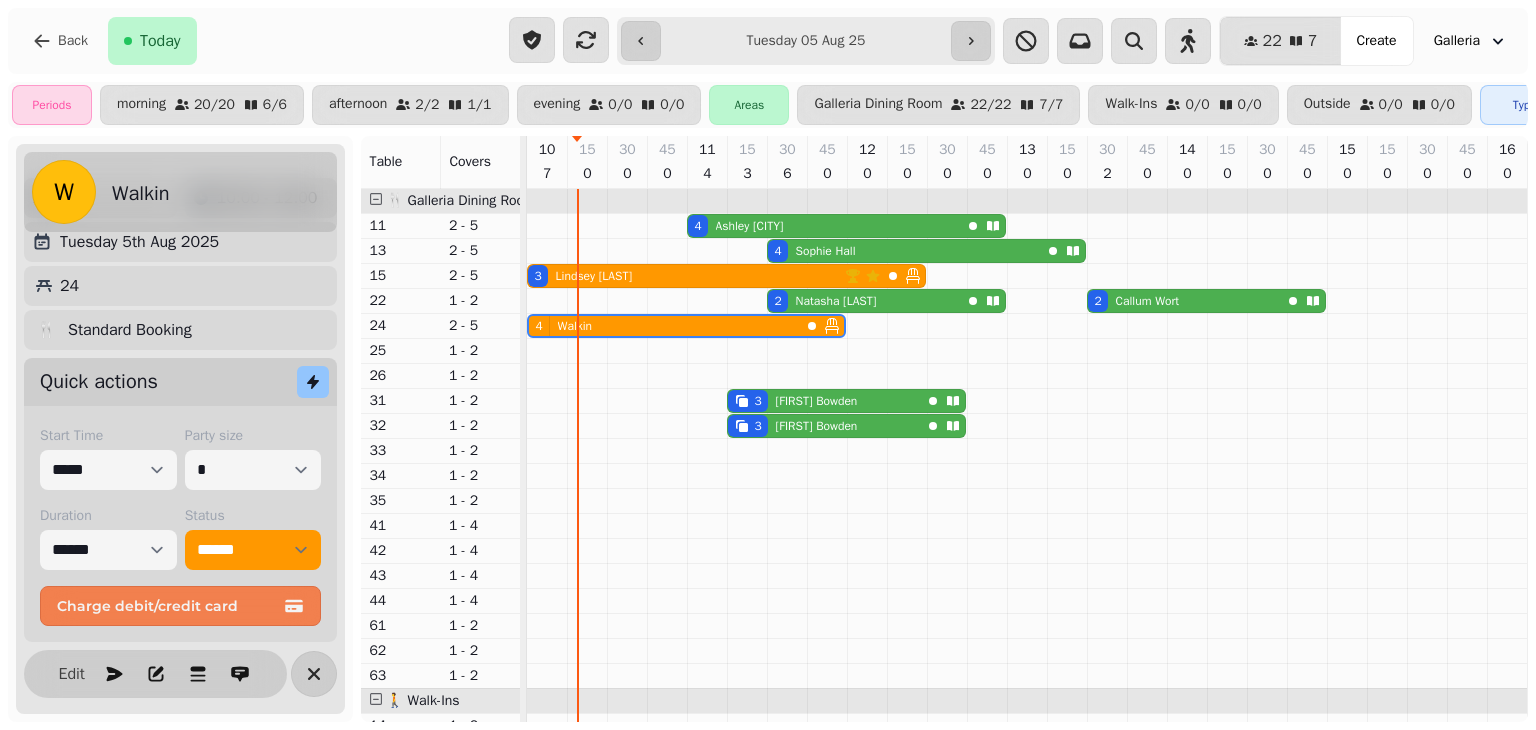 select on "*" 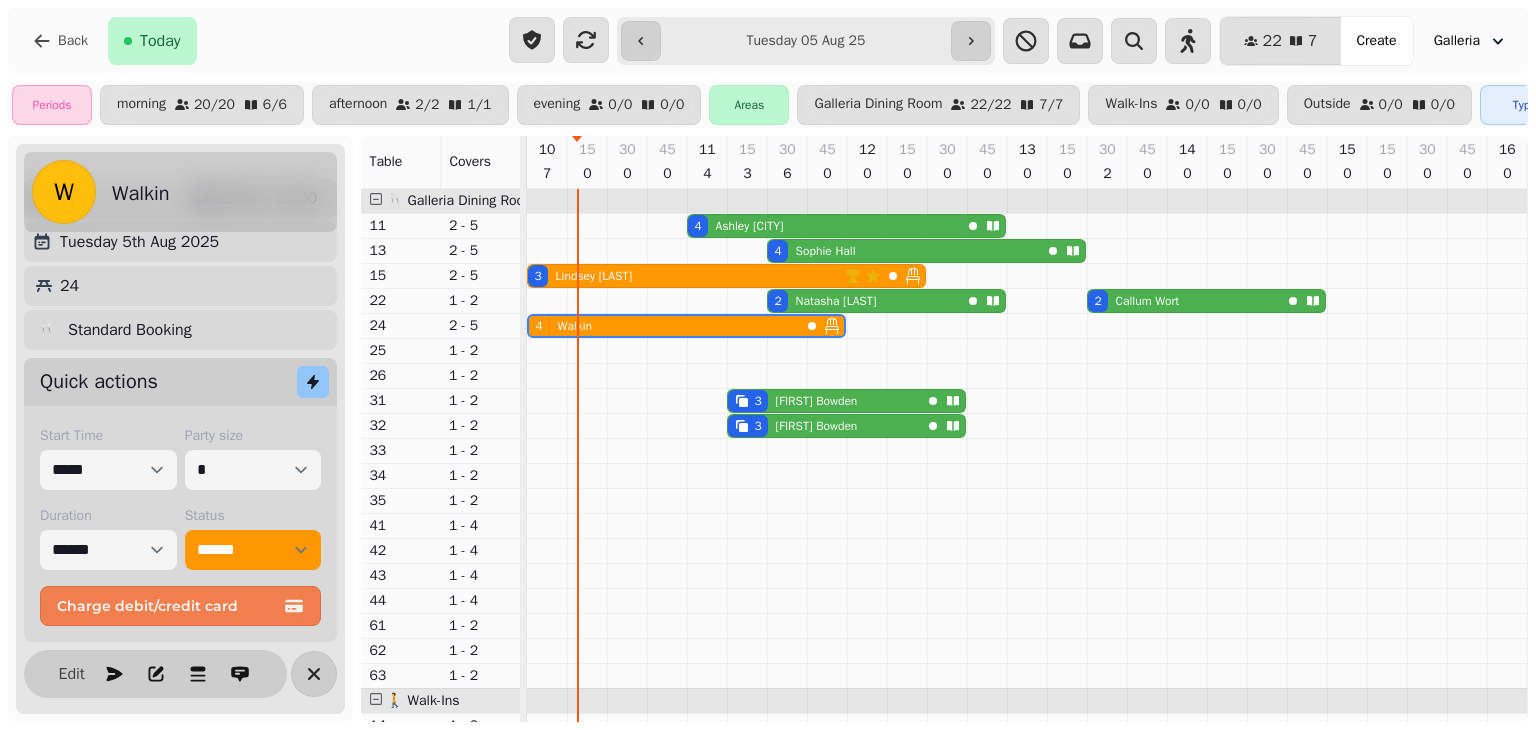 select on "****" 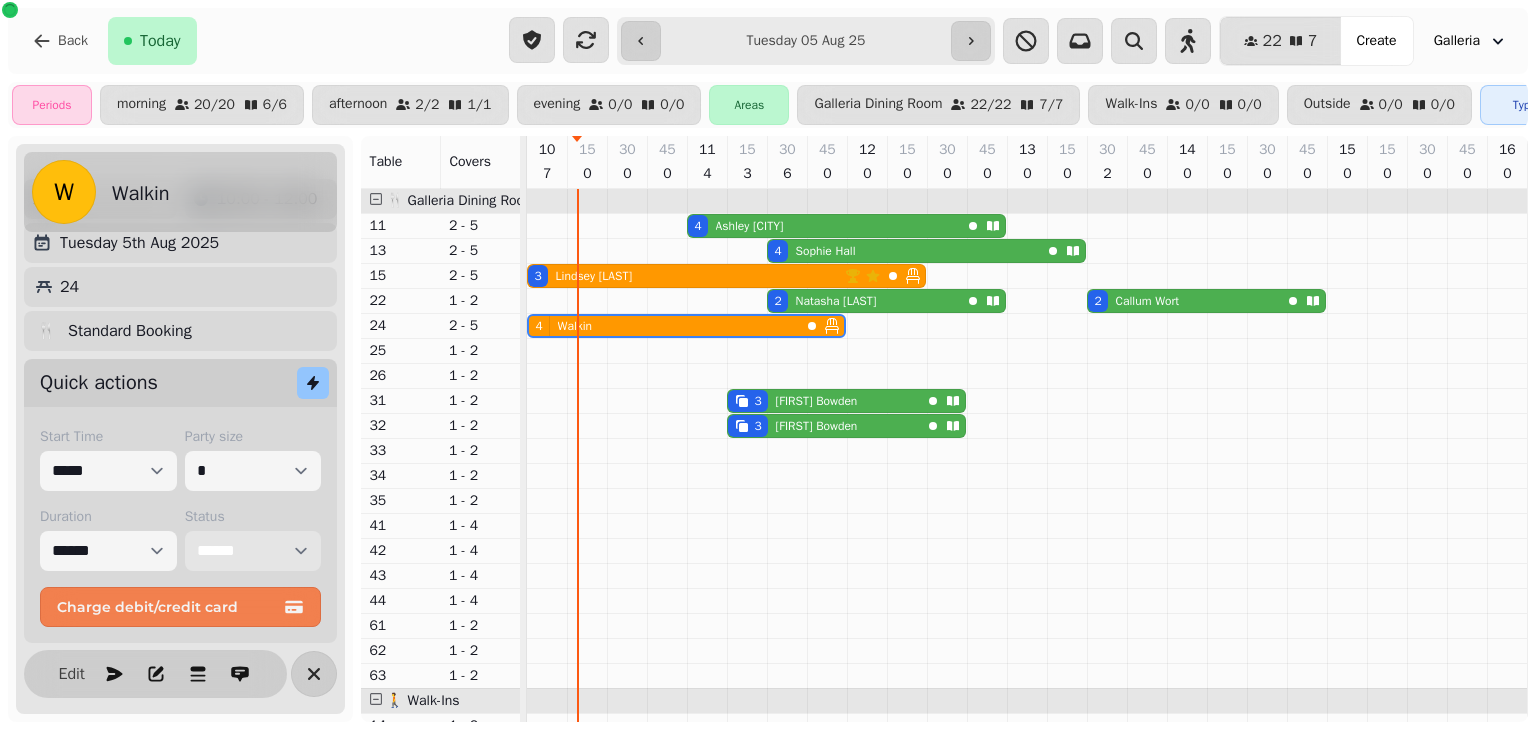click on "**********" at bounding box center (253, 551) 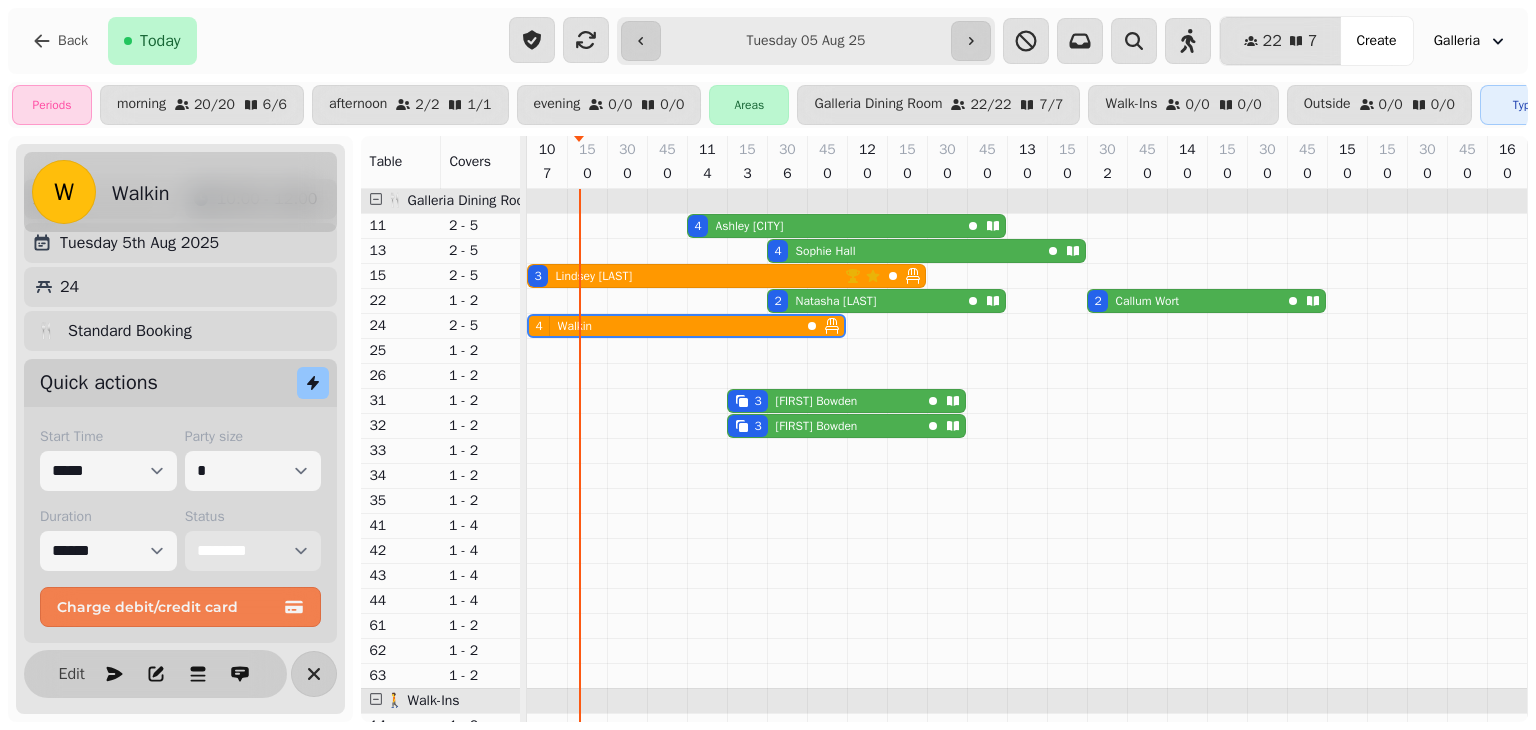 click on "**********" at bounding box center (253, 551) 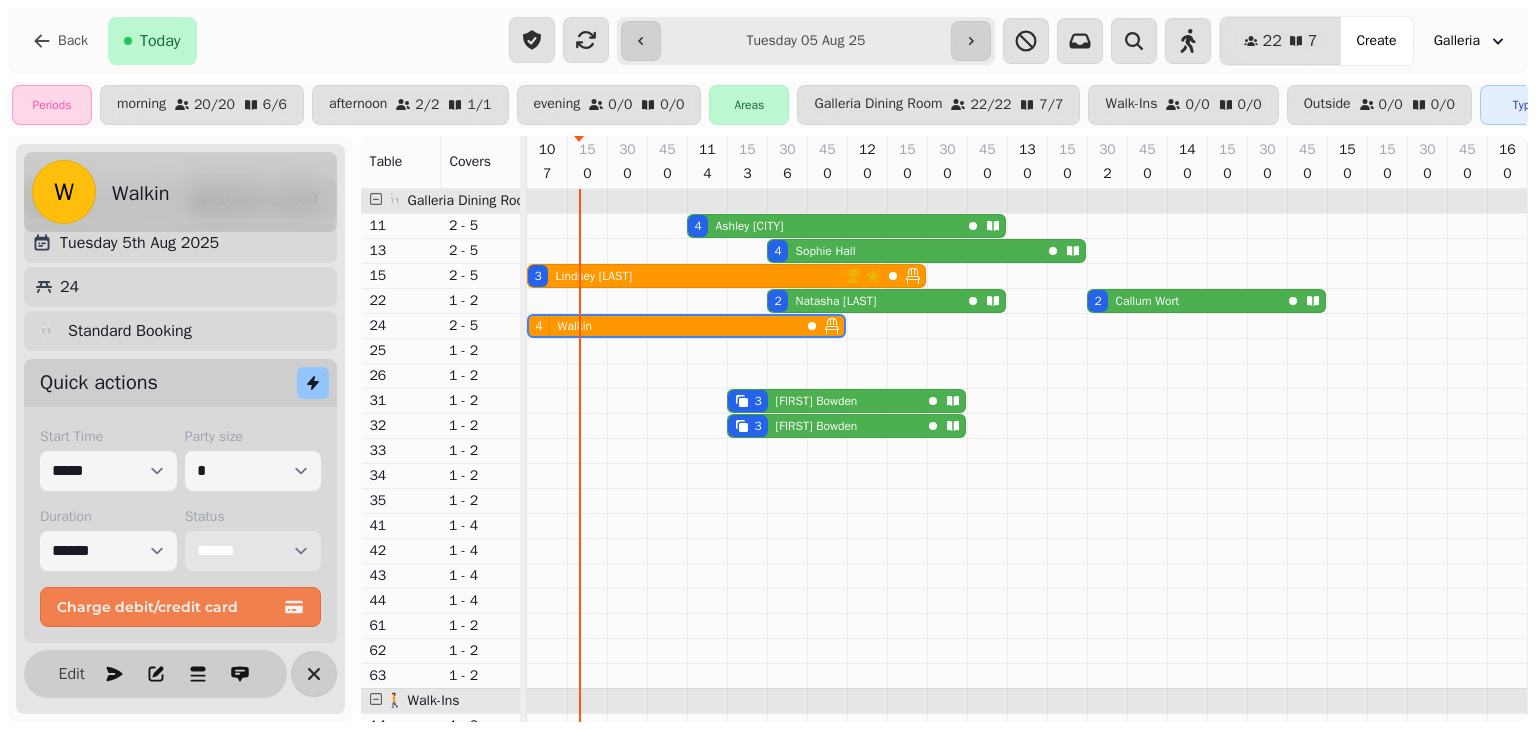 select on "********" 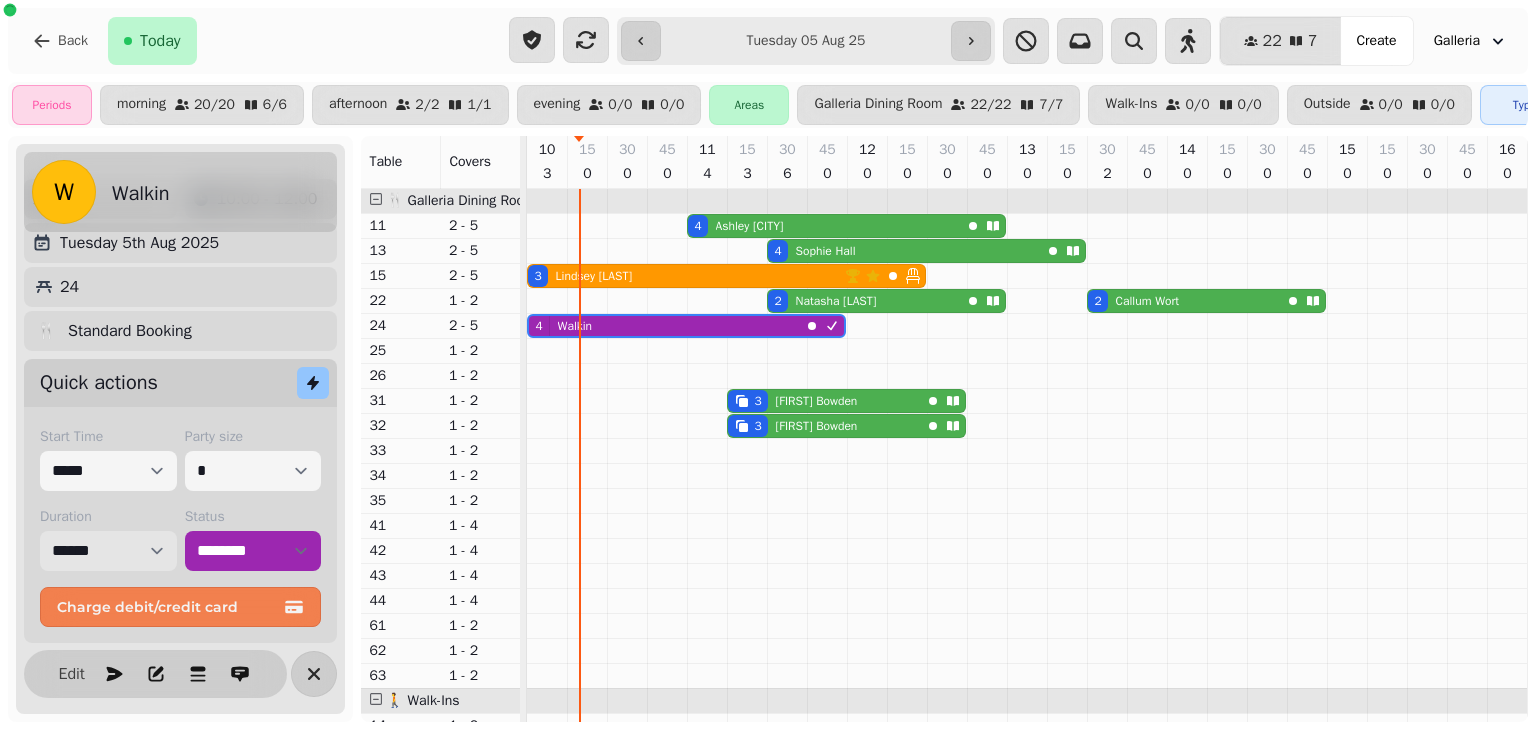 click on "****** ****** ****** ***** ****** ****** ****** ***** ****** ****** ****** ***** ****** ****** ****** ***** ****** ****** ****** ***** ****** ****** ****** ***** ****** ****** ****** ***** ****** ****** ****** ***** ****** ****** ****** ***** ****** ****** ****** ****** ******* ******* ******* ****** ******* ******* ******* ****** ******* ******* ******* ****** ******* ******* ******* ****** ******* ******* ******* ****** ******* ******* ******* ****** ******* ******* ******* ****** ******* ******* ******* ****** ******* ******* ******* ****** ******* ******* ******* ****** ******* ******* ******* ****** ******* ******* ******* ****** ******* ******* ******* ****** ******* ******* ******* ******" at bounding box center [108, 551] 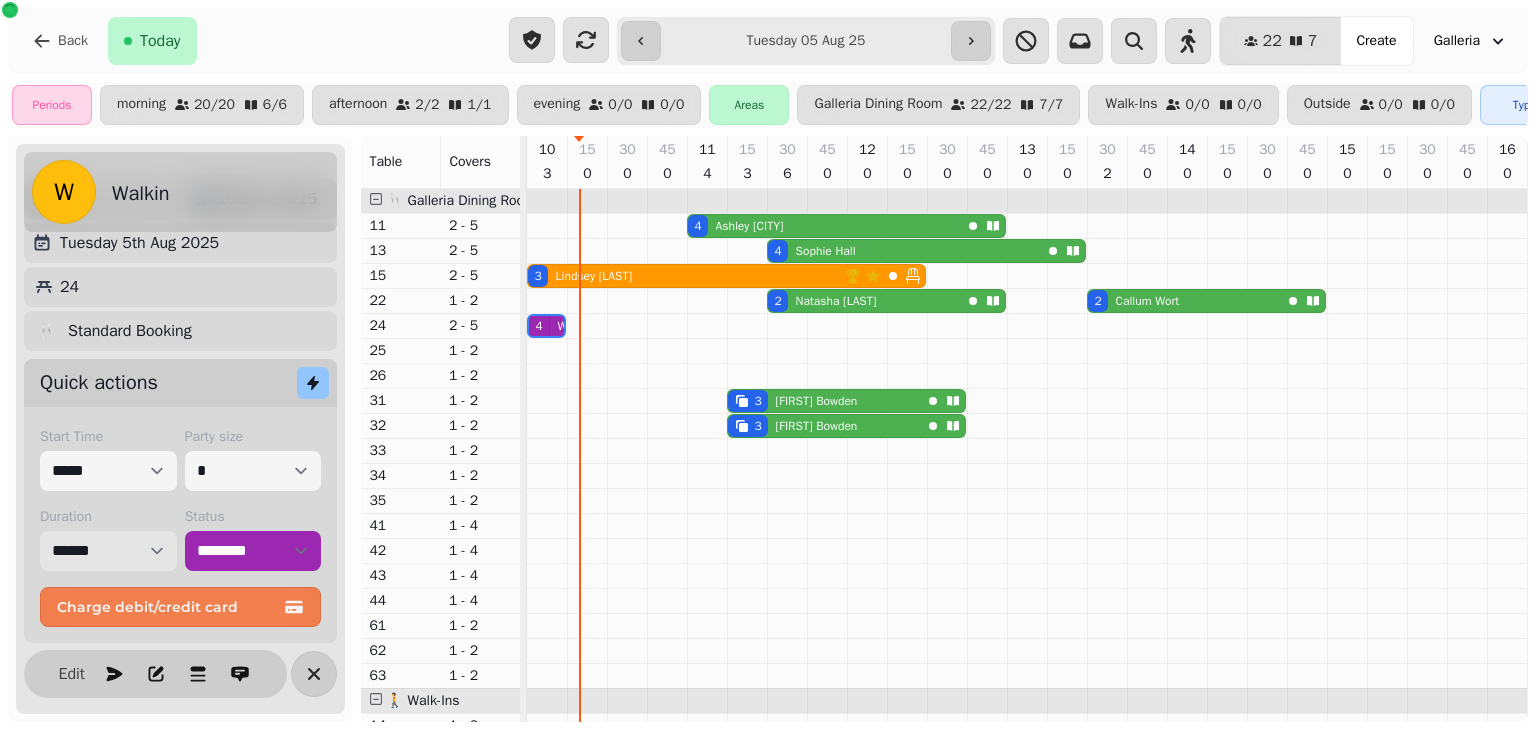 select on "***" 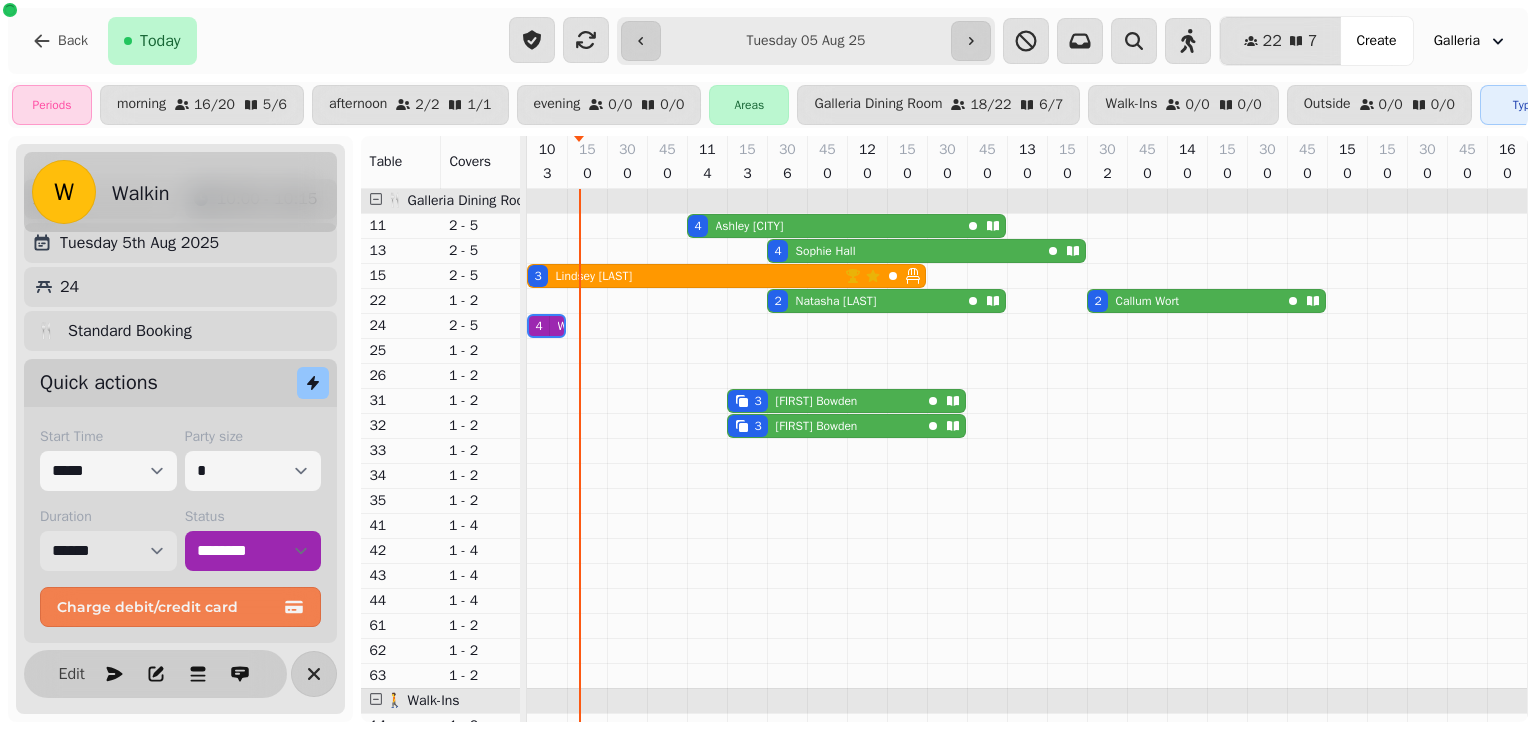 click on "****** ****** ****** ***** ****** ****** ****** ***** ****** ****** ****** ***** ****** ****** ****** ***** ****** ****** ****** ***** ****** ****** ****** ***** ****** ****** ****** ***** ****** ****** ****** ***** ****** ****** ****** ***** ****** ****** ****** ****** ******* ******* ******* ****** ******* ******* ******* ****** ******* ******* ******* ****** ******* ******* ******* ****** ******* ******* ******* ****** ******* ******* ******* ****** ******* ******* ******* ****** ******* ******* ******* ****** ******* ******* ******* ****** ******* ******* ******* ****** ******* ******* ******* ****** ******* ******* ******* ****** ******* ******* ******* ****** ******* ******* ******* ******" at bounding box center (108, 551) 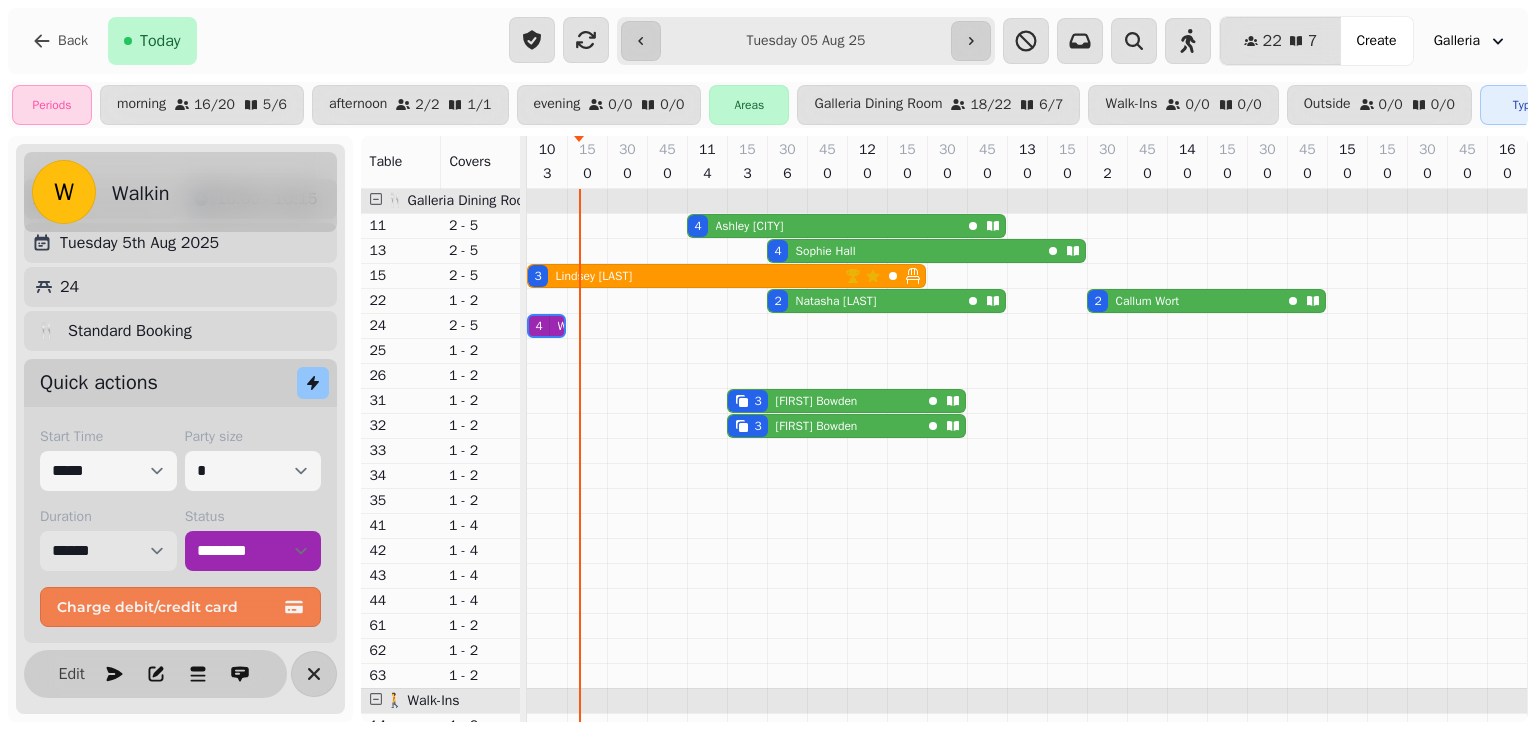 click on "Felicity   Bowden" at bounding box center [817, 401] 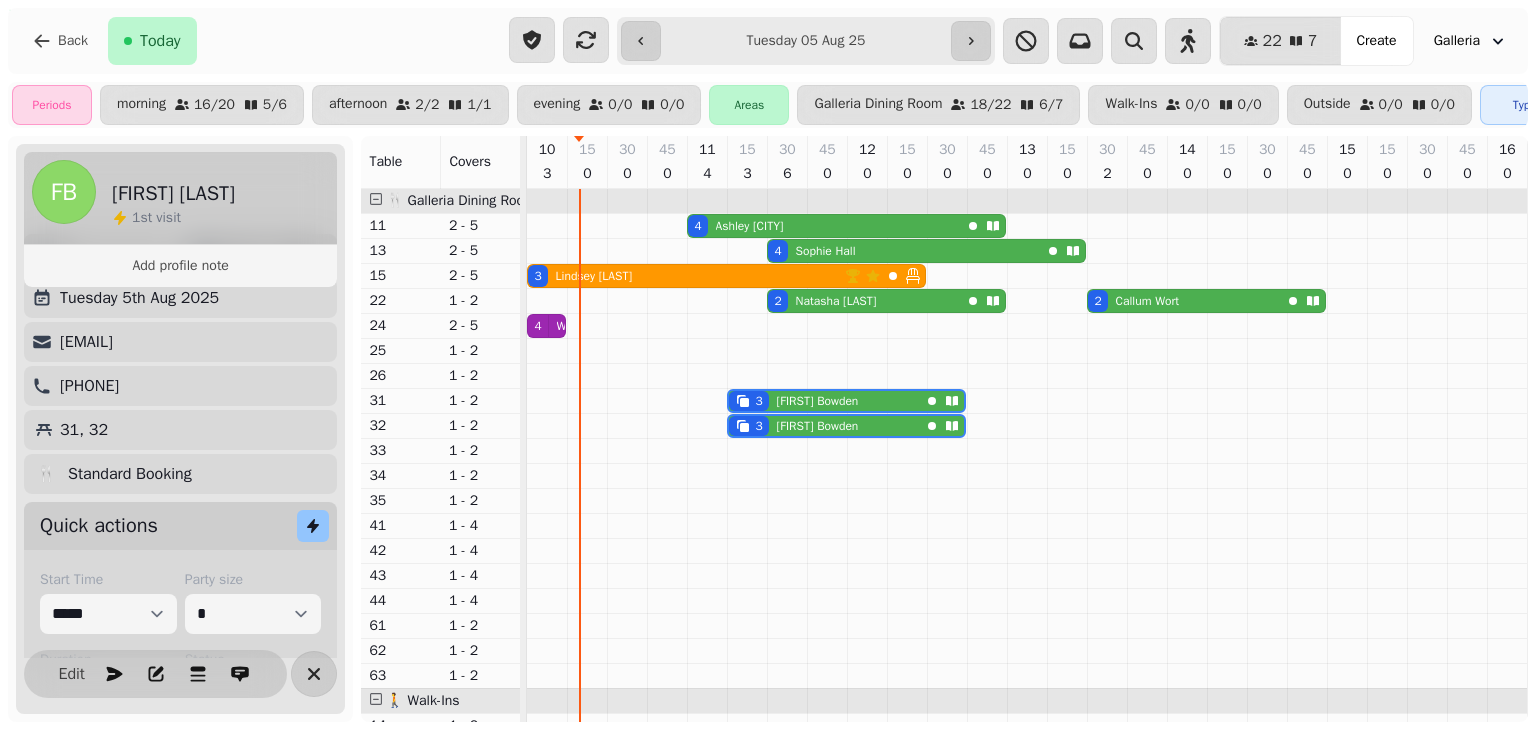 scroll, scrollTop: 116, scrollLeft: 0, axis: vertical 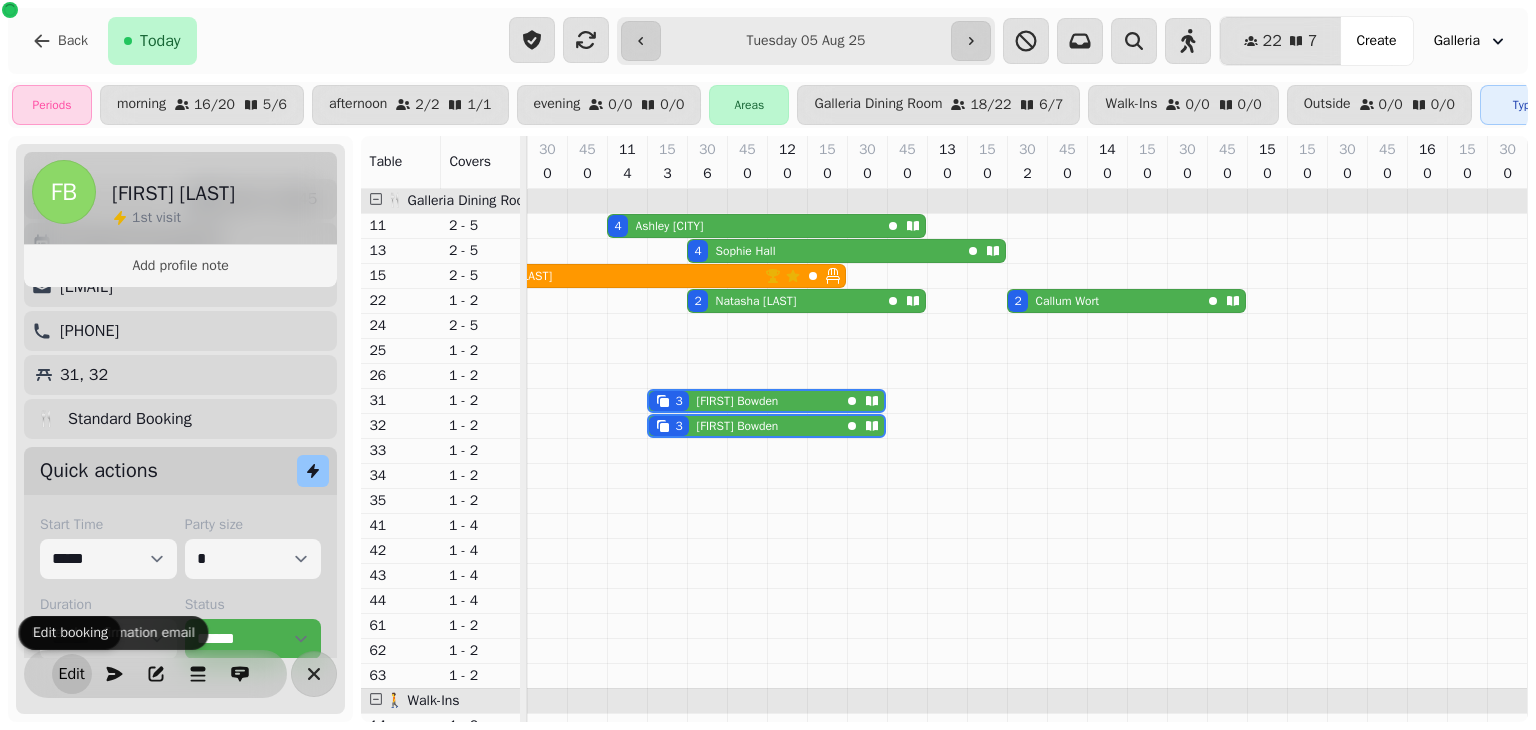 click on "Edit" at bounding box center [72, 674] 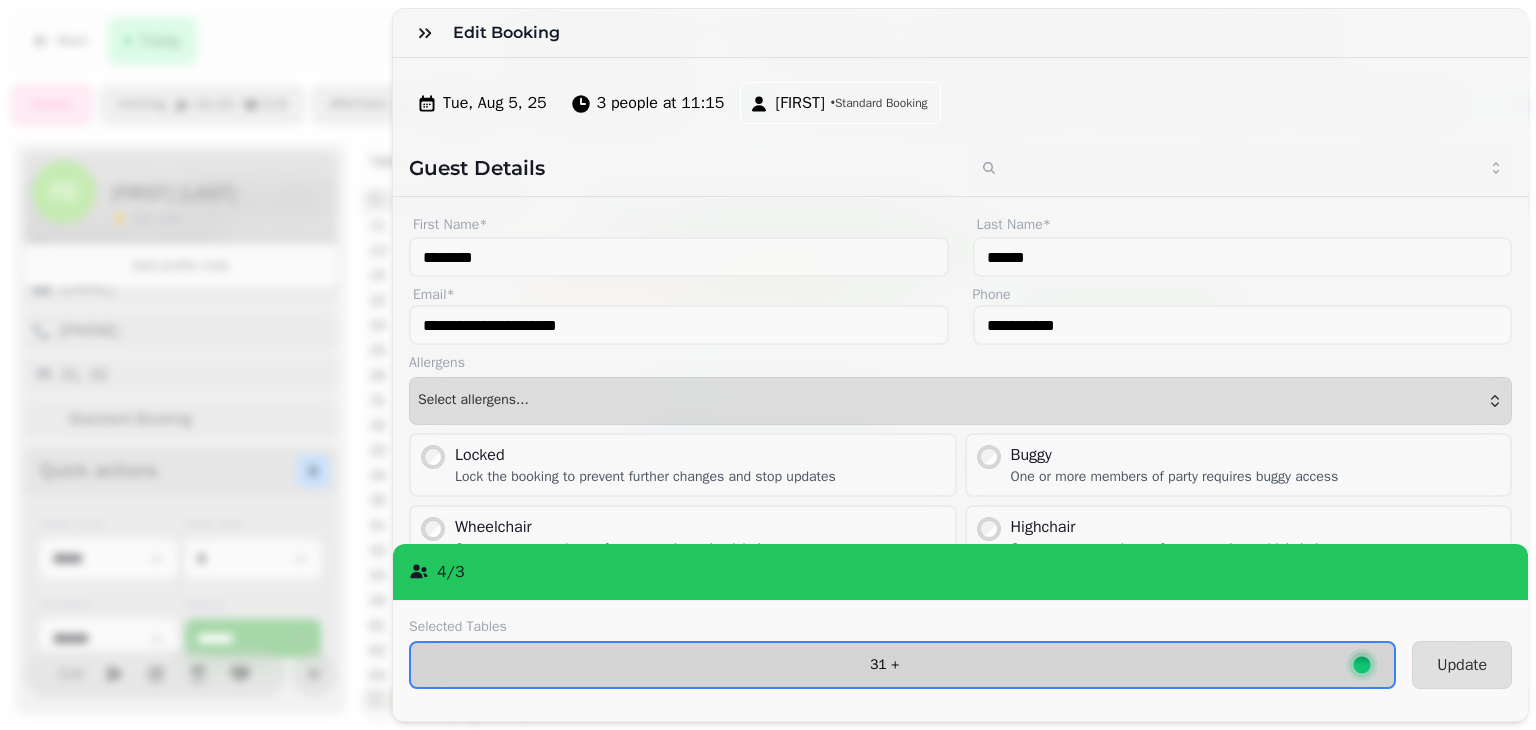 click on "31     +" at bounding box center (884, 665) 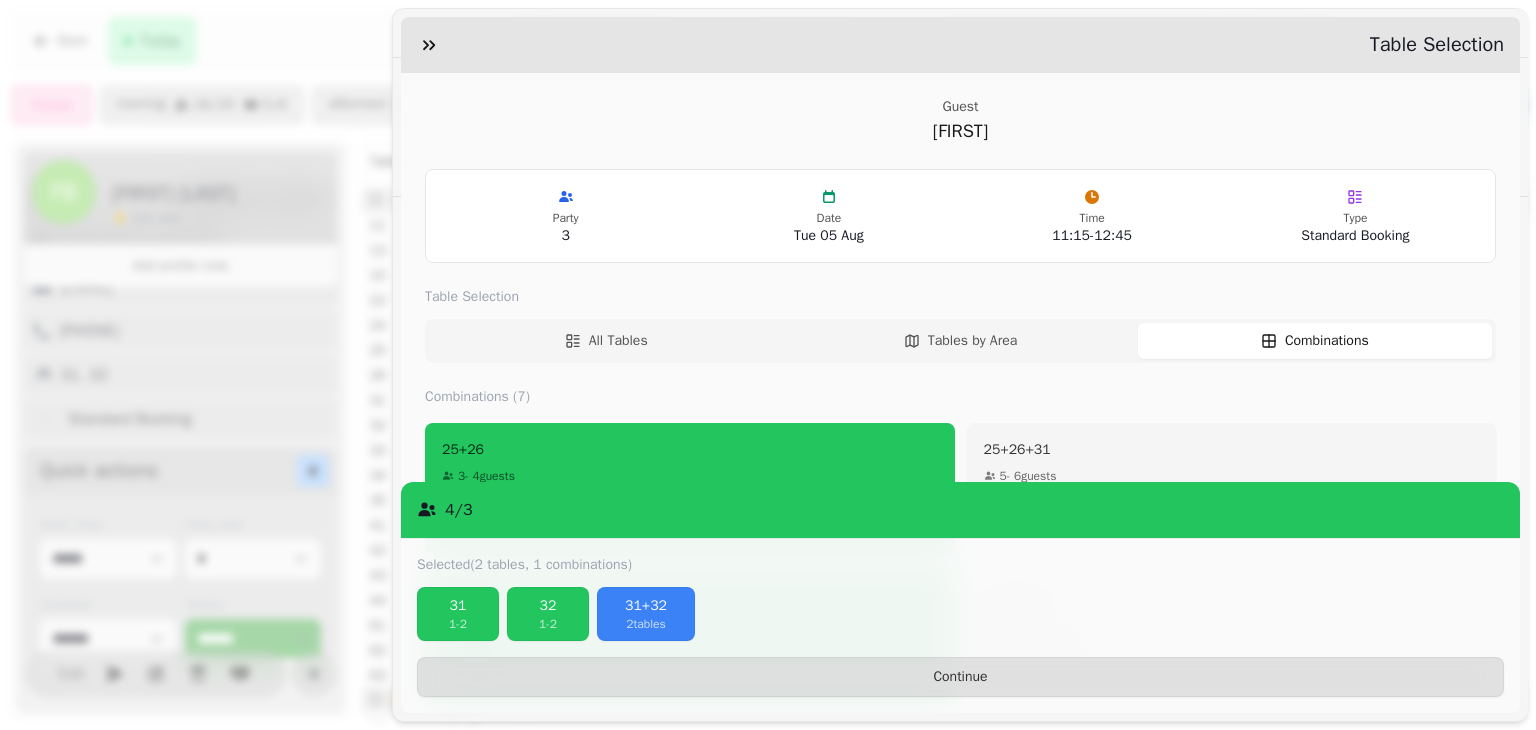 scroll, scrollTop: 66, scrollLeft: 0, axis: vertical 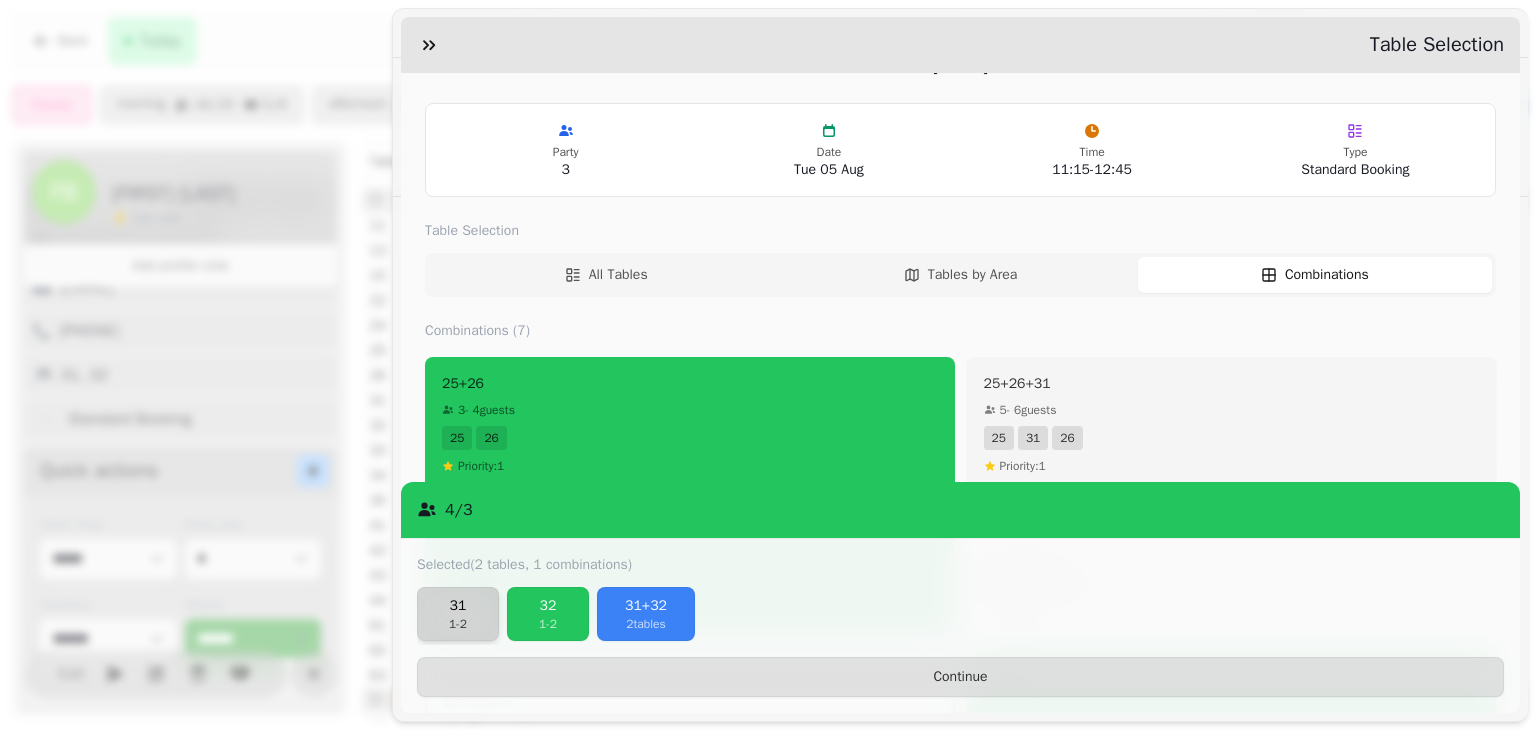 click on "1 - 2" at bounding box center [458, 624] 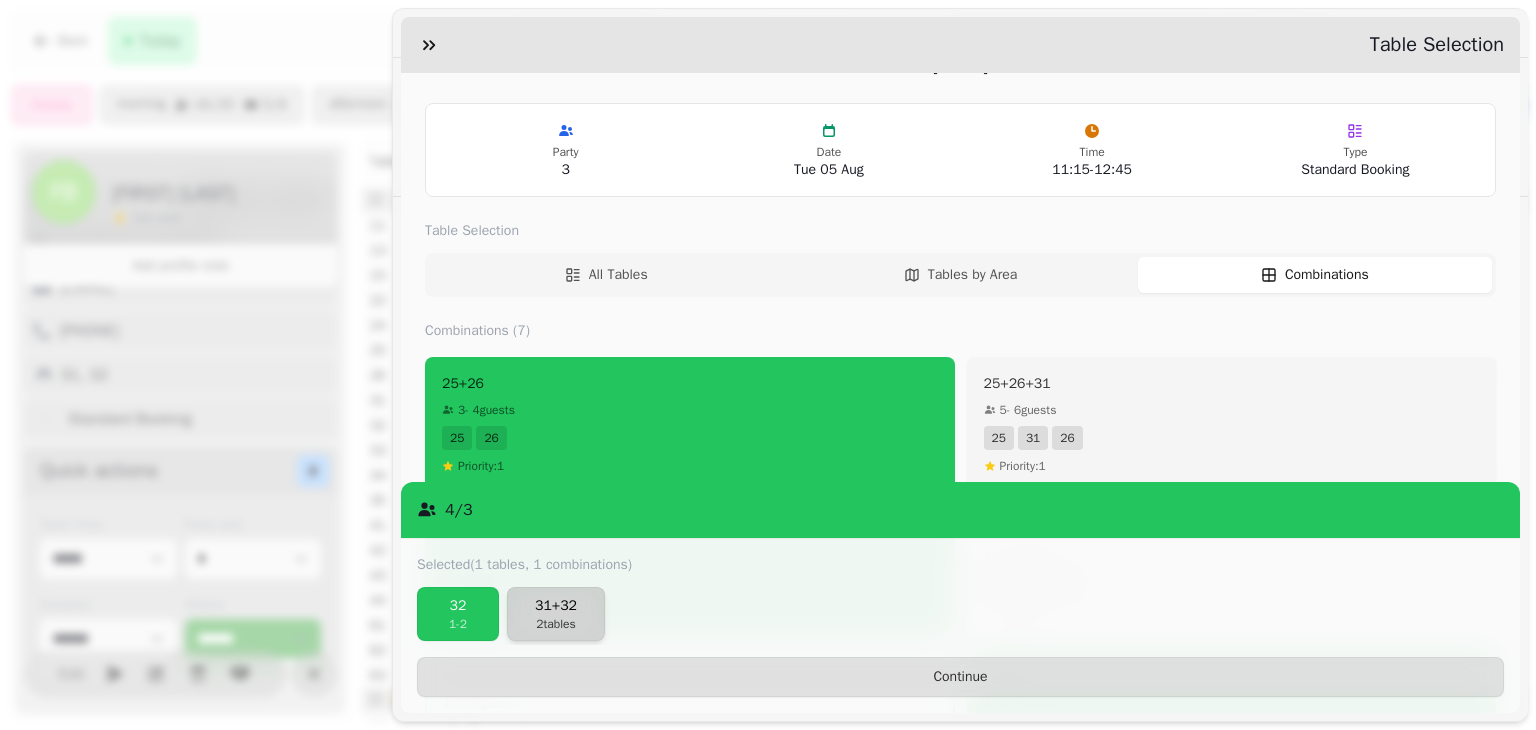 click on "2  tables" at bounding box center [556, 624] 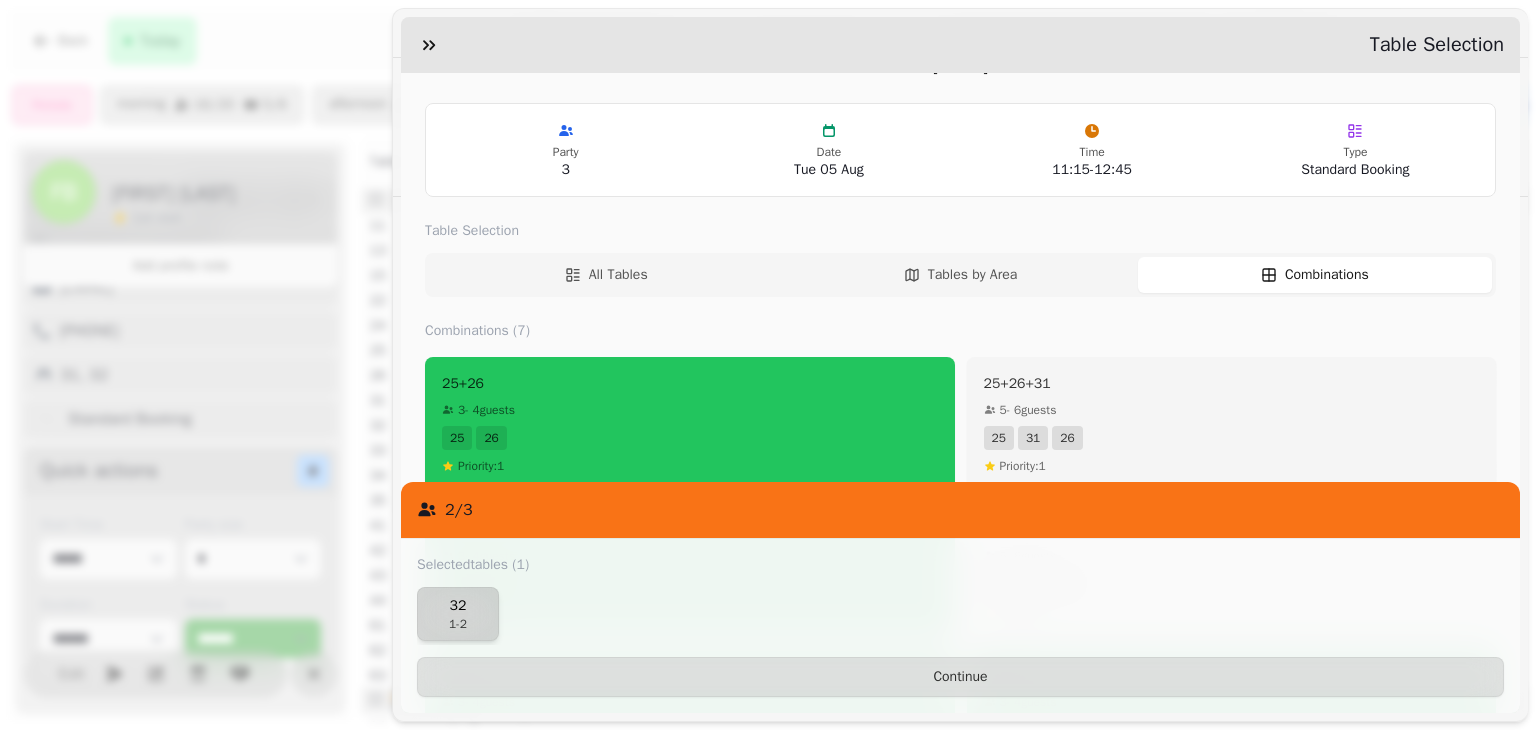click on "32" at bounding box center (458, 606) 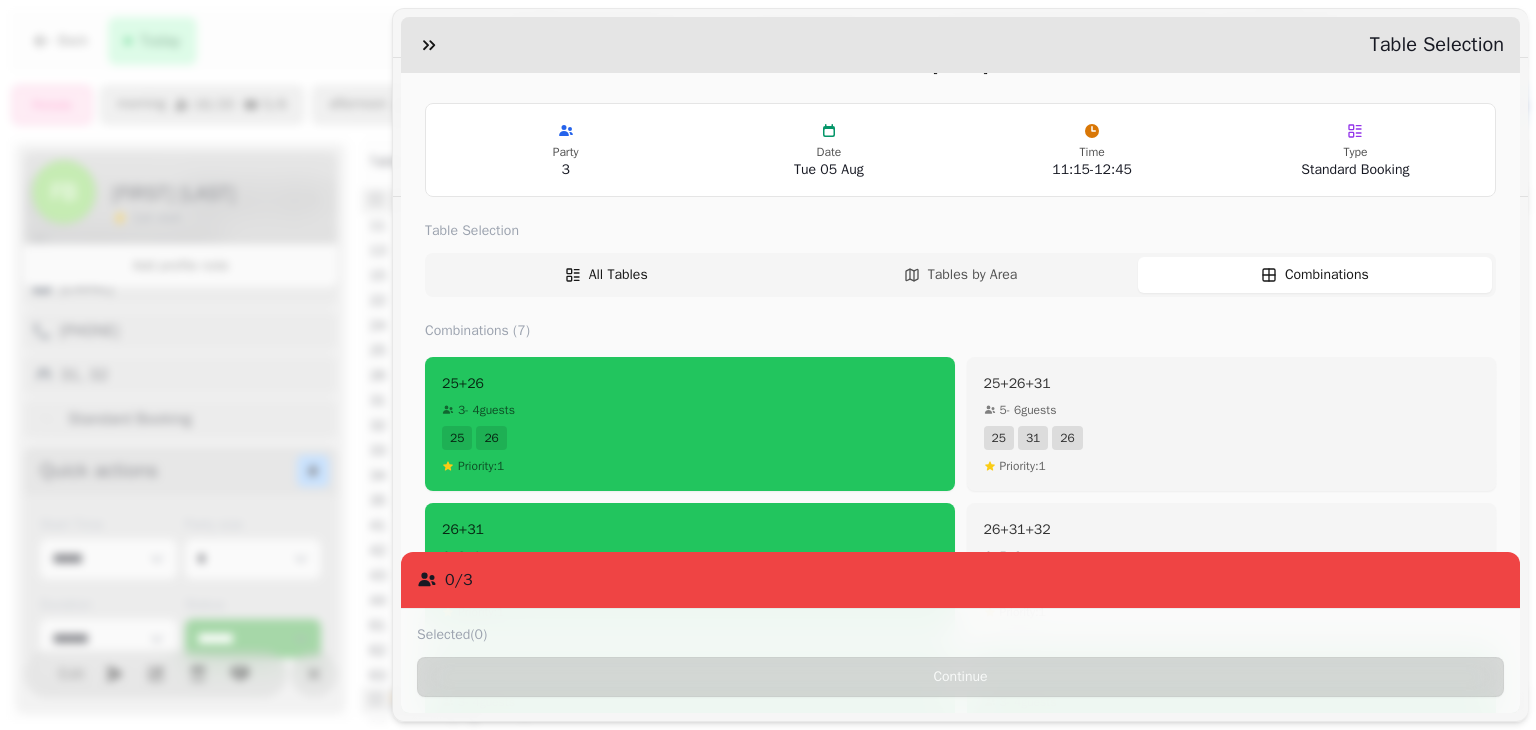 click on "All Tables" at bounding box center (606, 275) 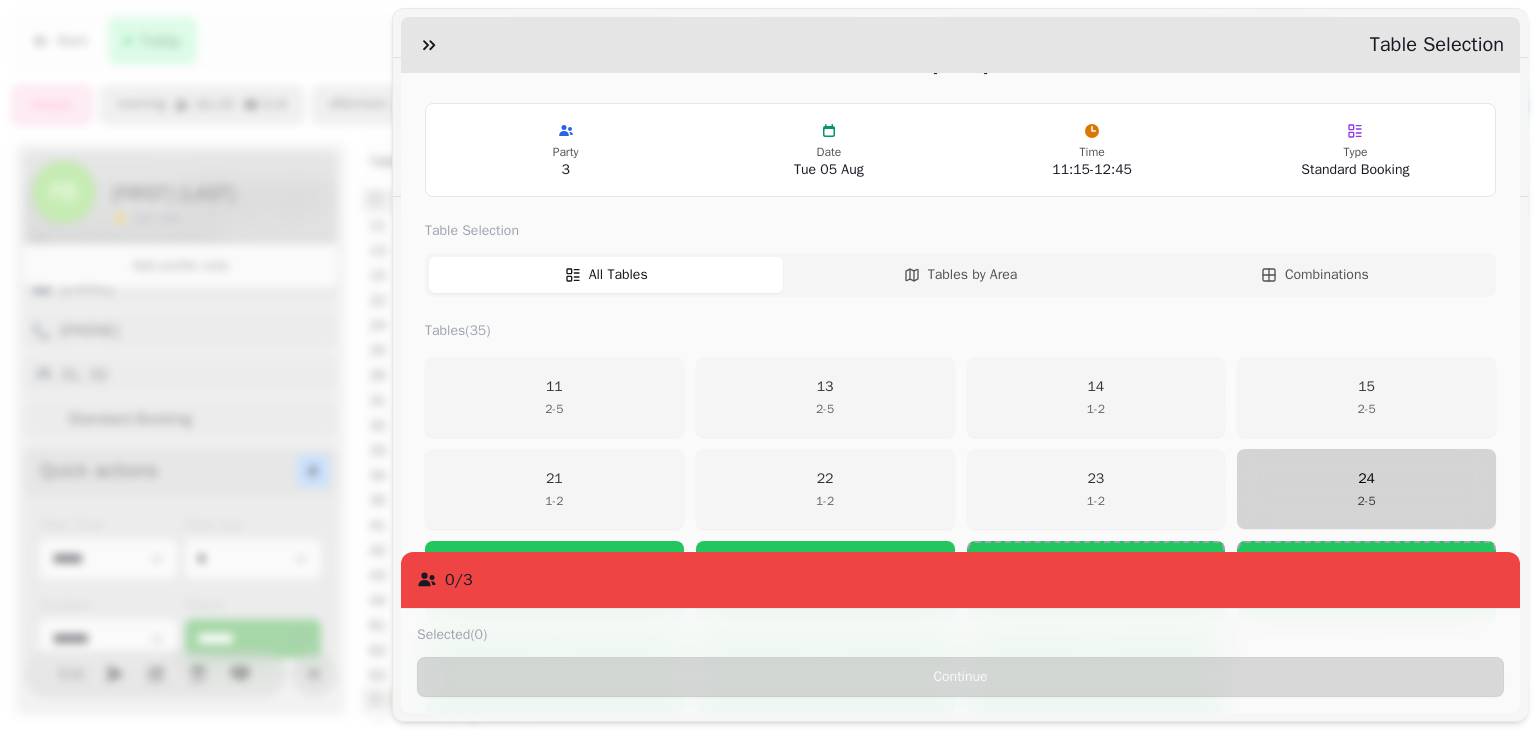 scroll, scrollTop: 172, scrollLeft: 0, axis: vertical 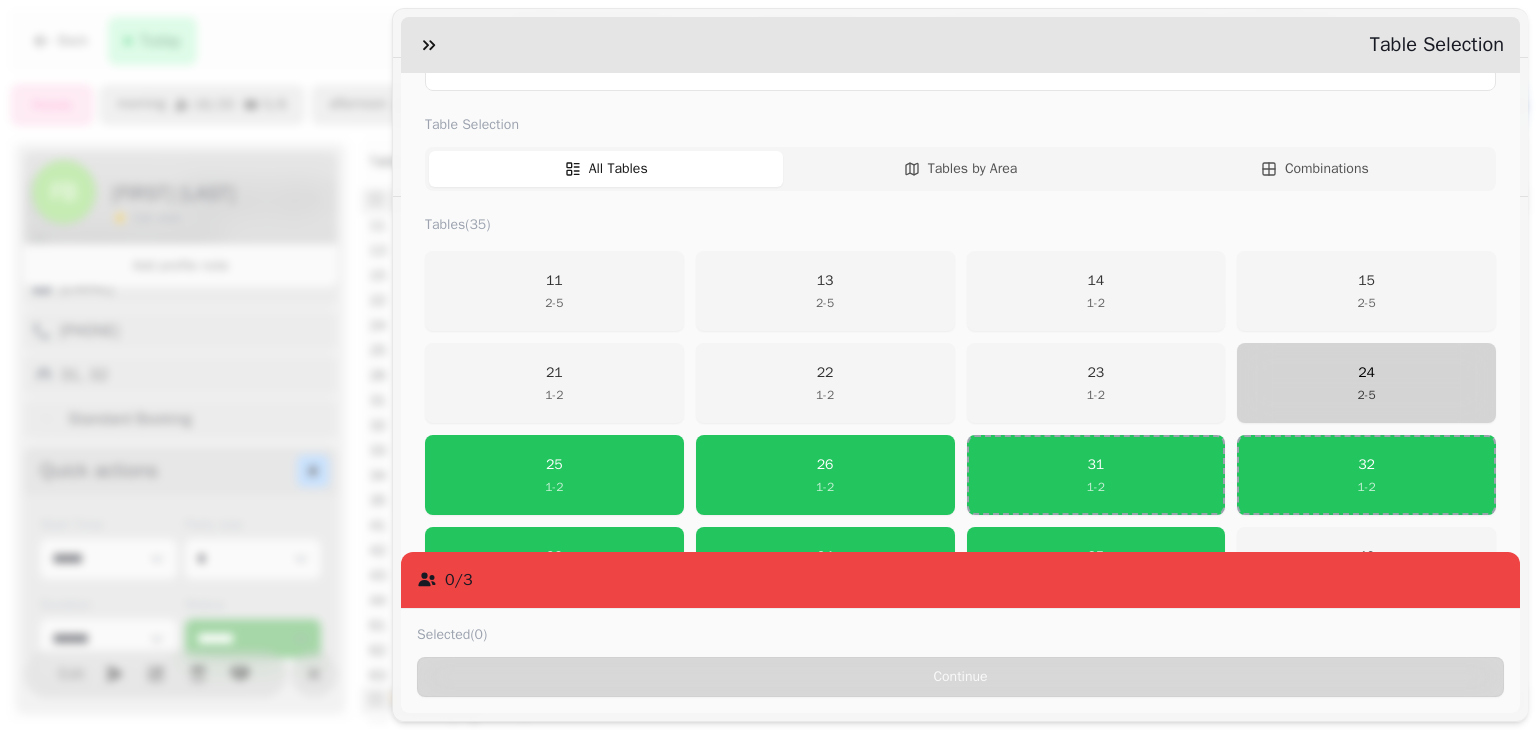 click on "24 2  -  5" at bounding box center (1366, 383) 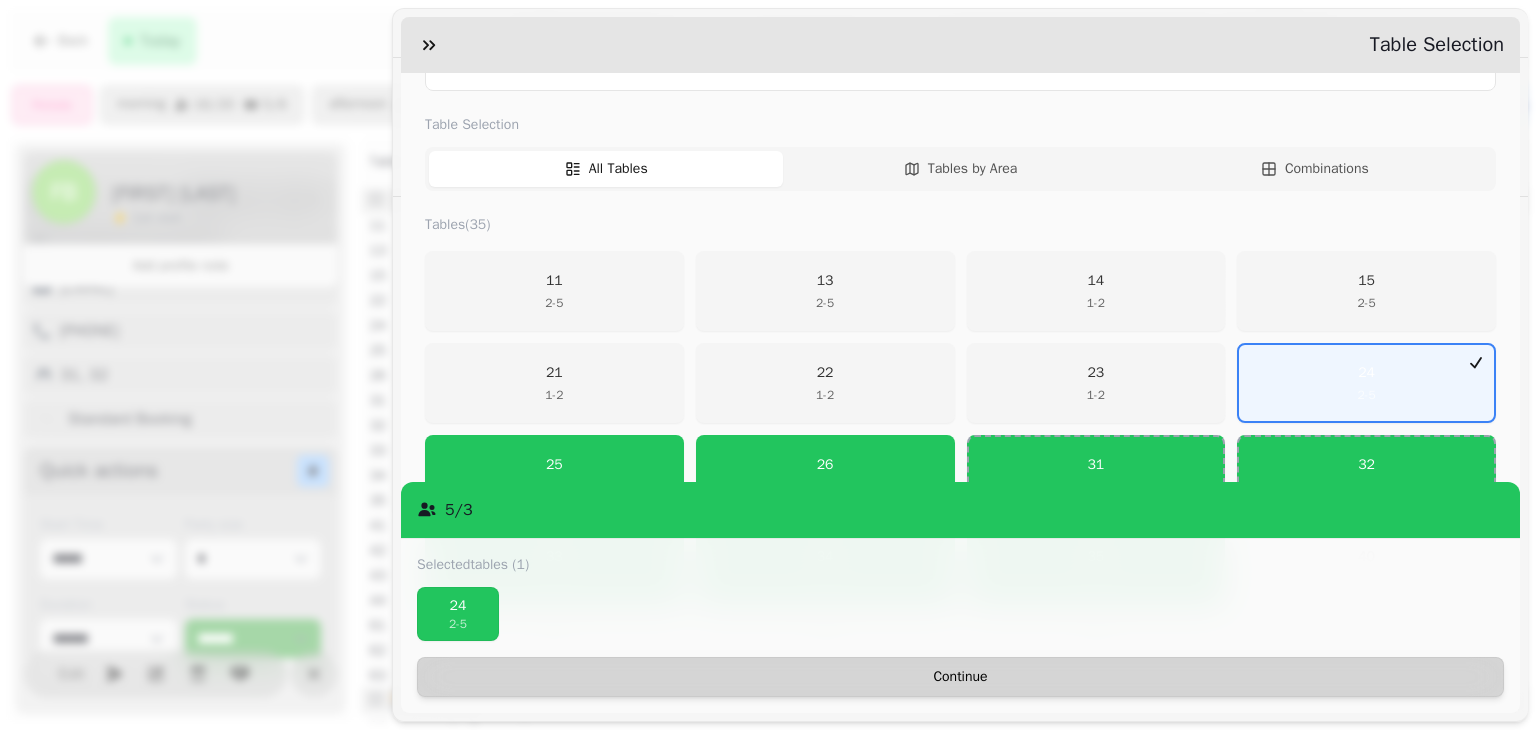 click on "Continue" at bounding box center [960, 677] 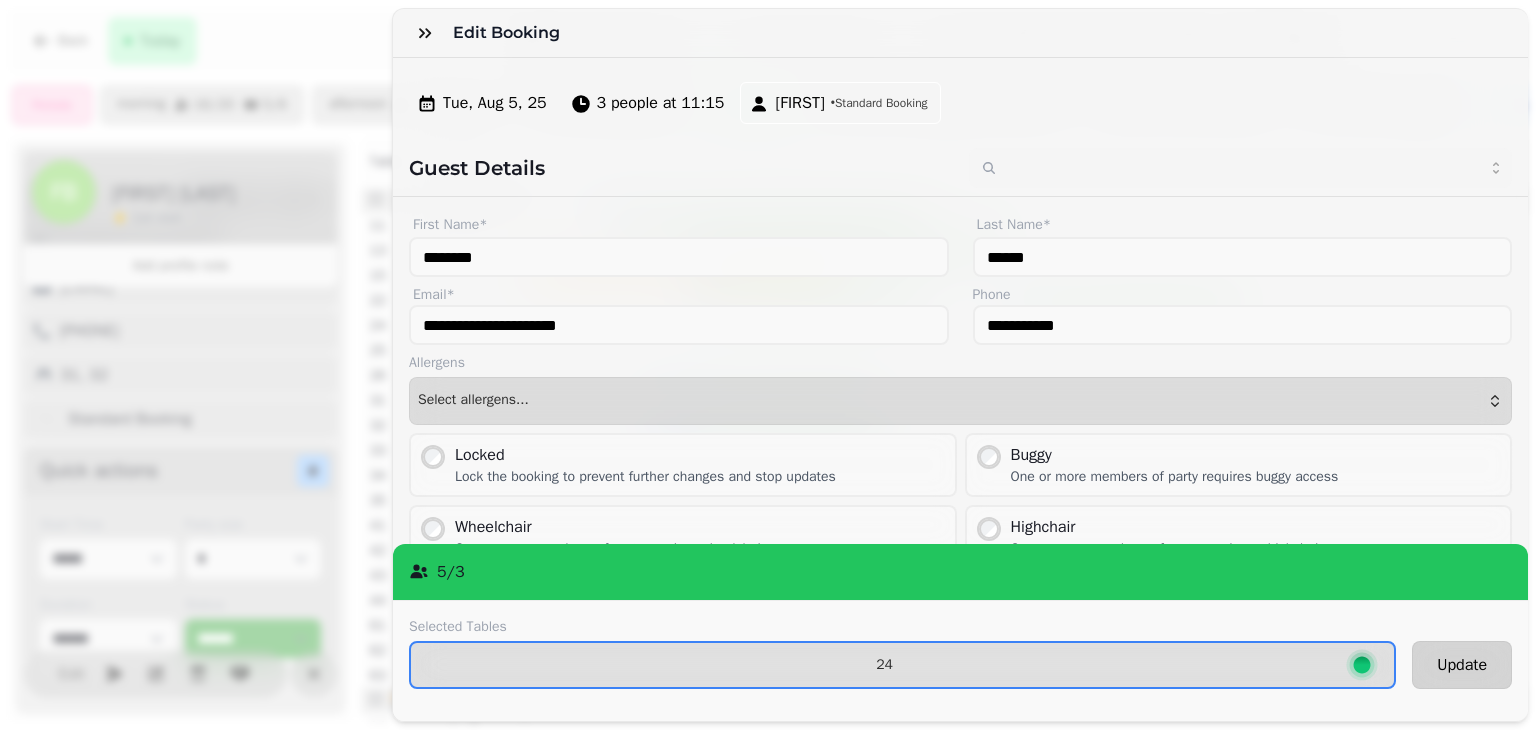 click on "Update" at bounding box center [1462, 665] 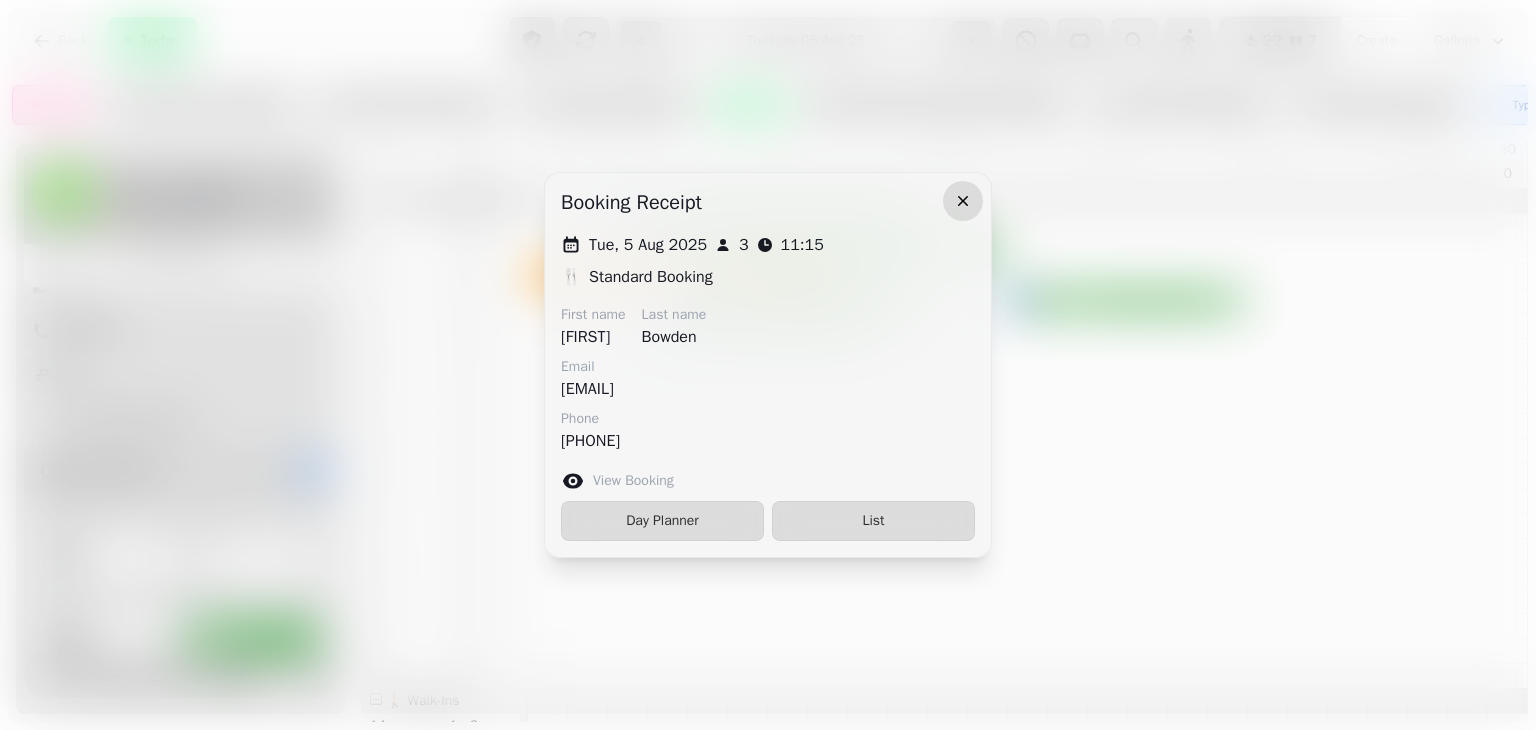click 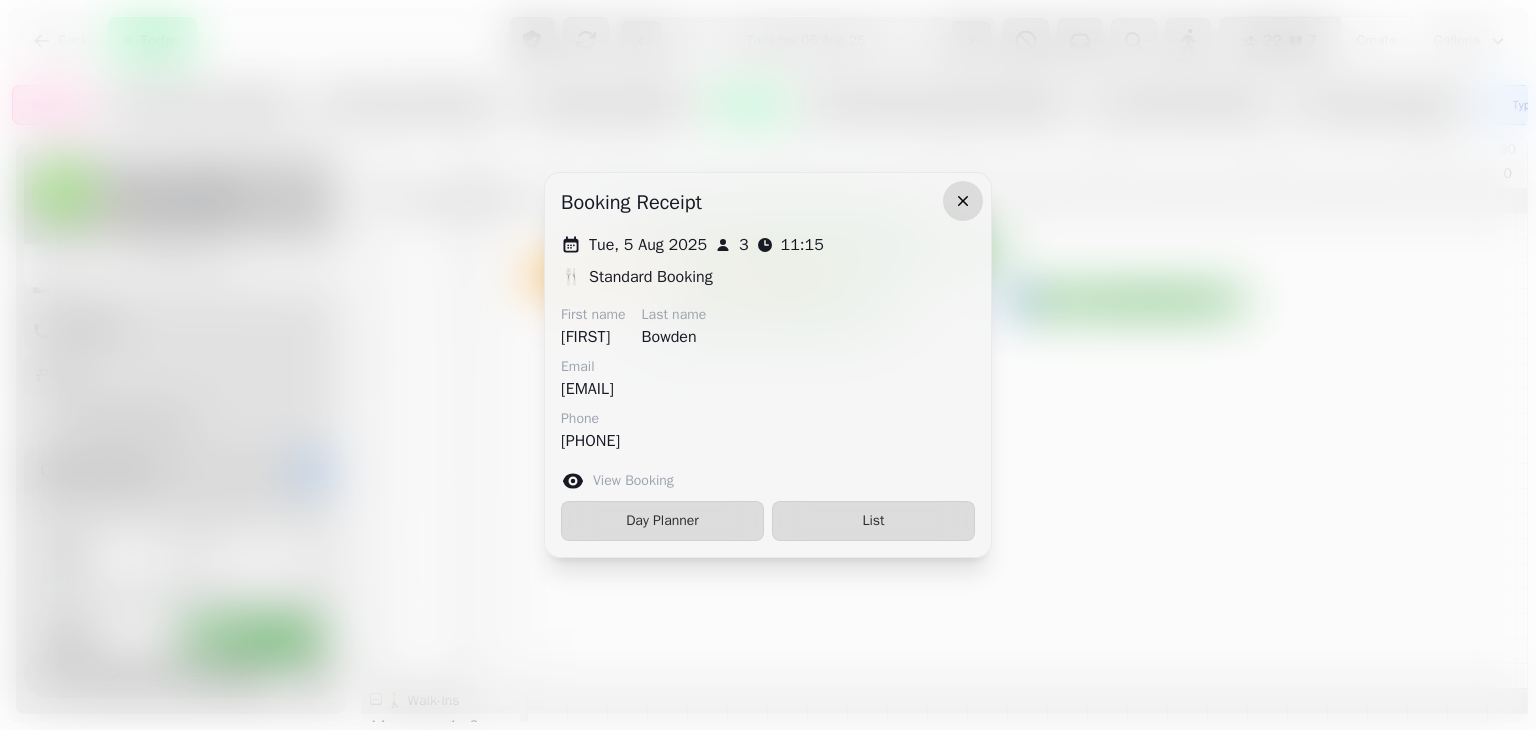 click at bounding box center [947, 663] 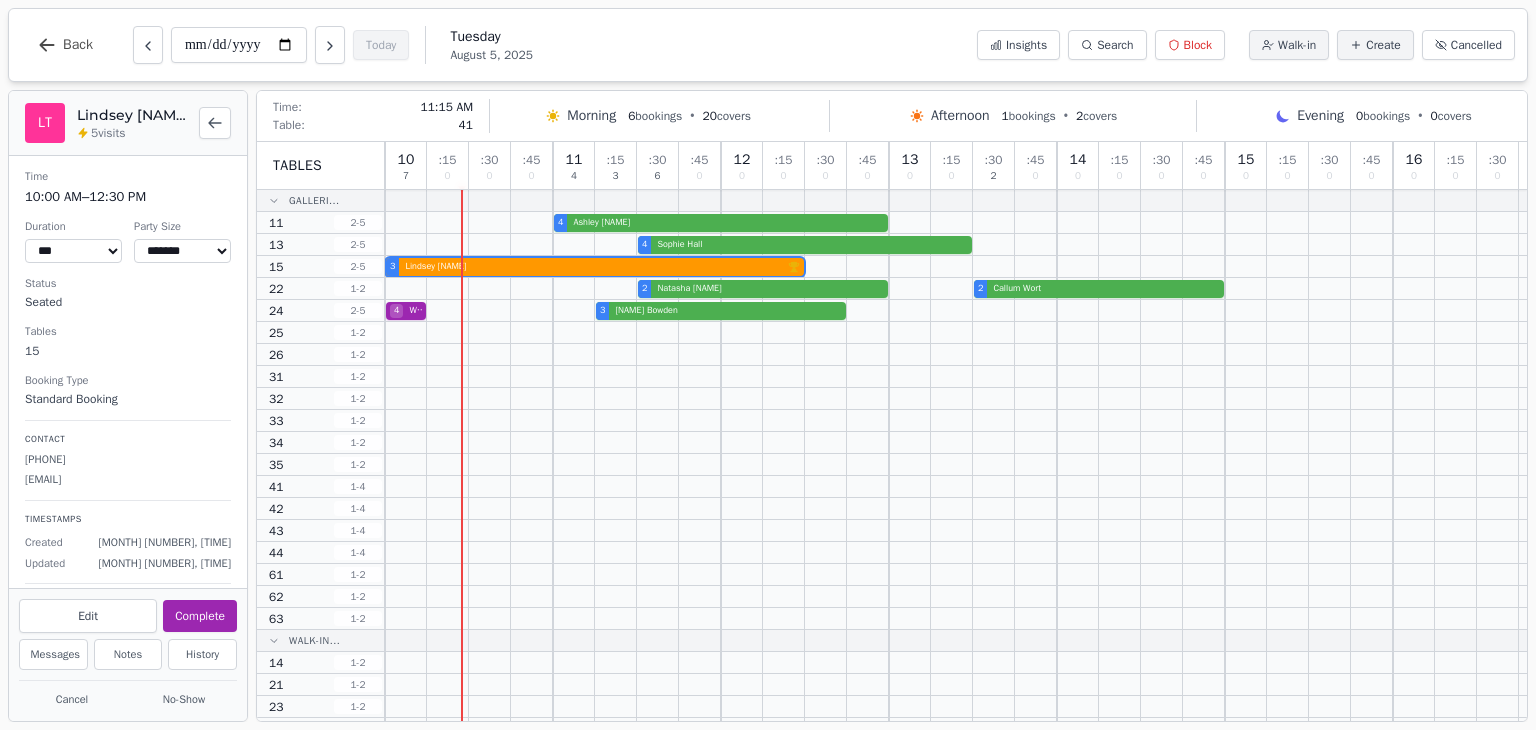 select on "****" 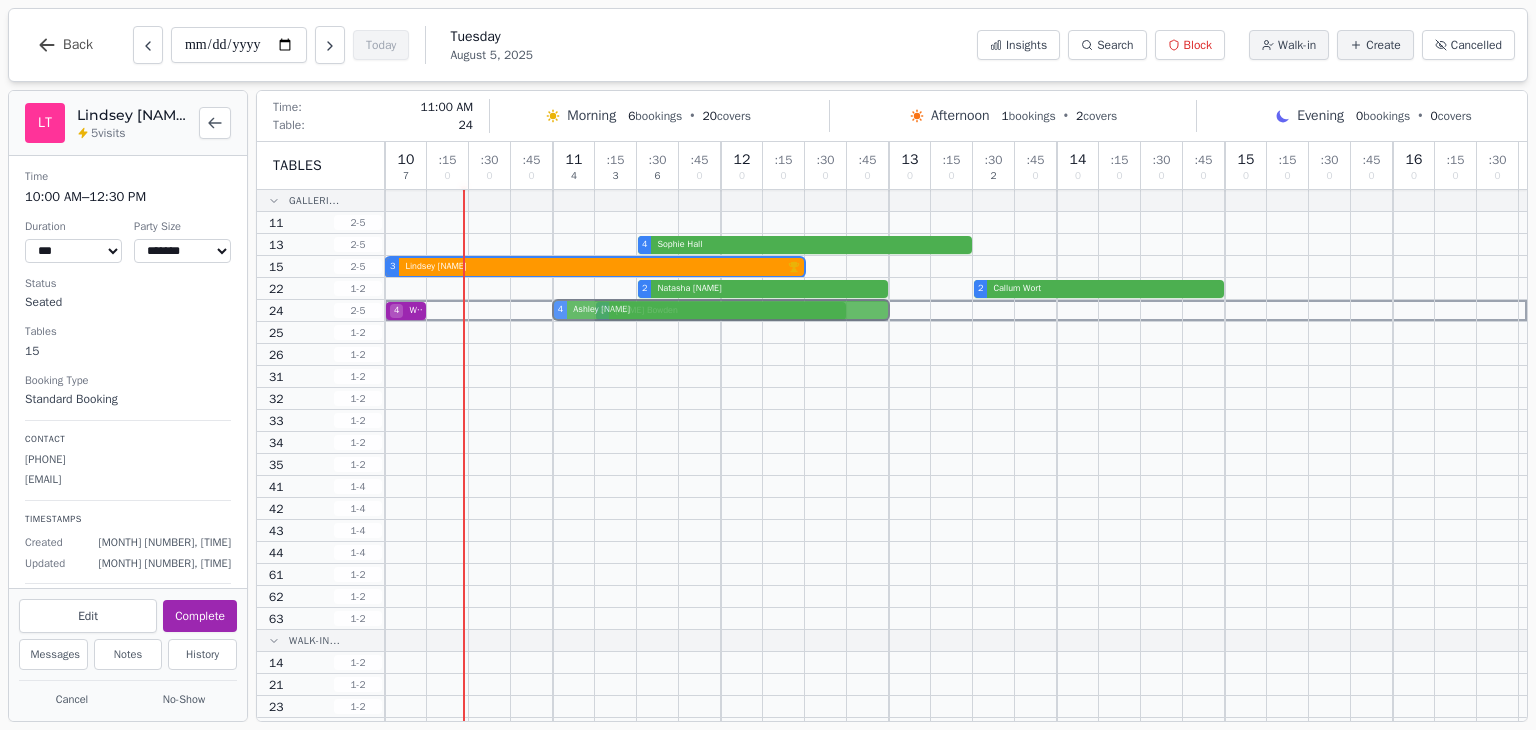 drag, startPoint x: 558, startPoint y: 220, endPoint x: 561, endPoint y: 307, distance: 87.05171 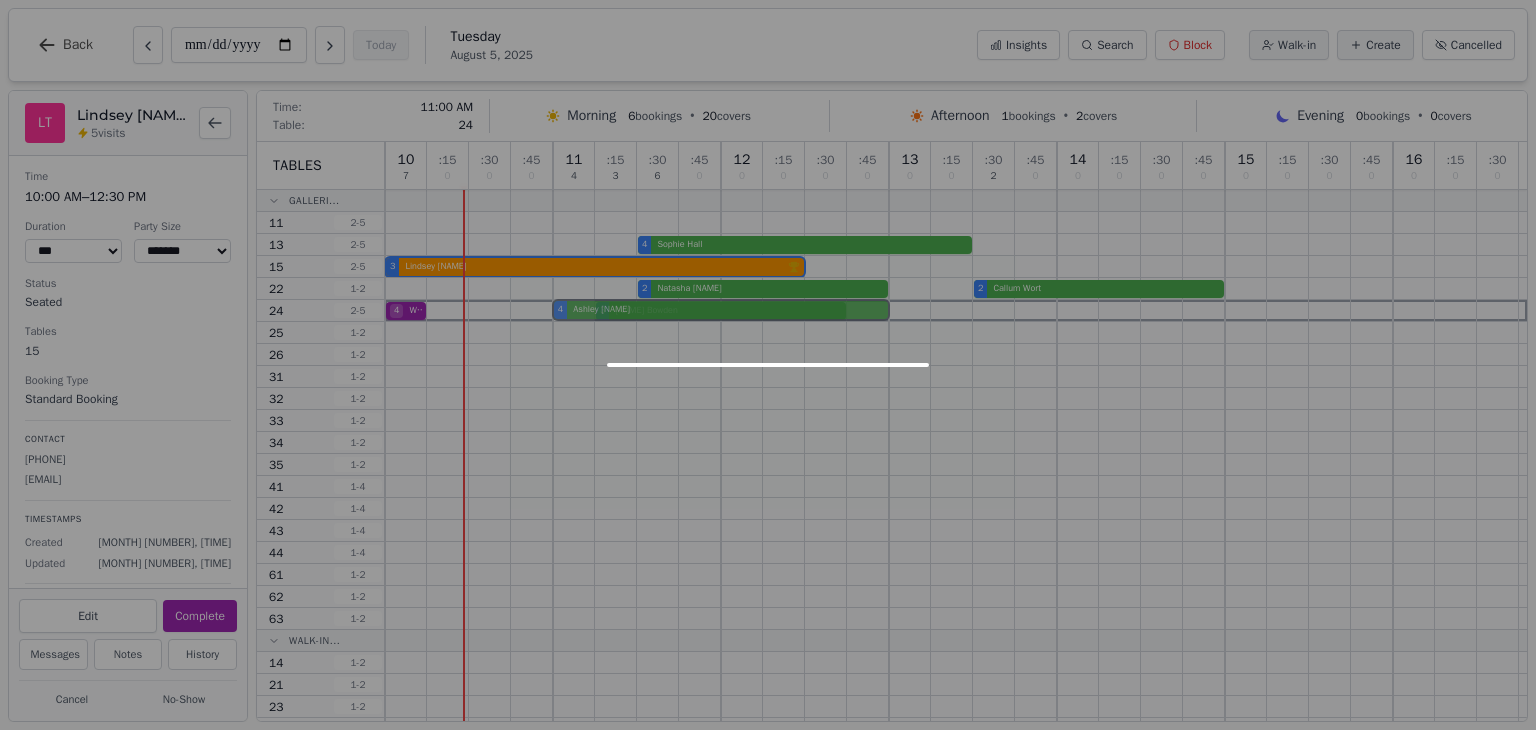 click on "10 7 : 15 0 : 30 0 : 45 0 11 4 : 15 3 : 30 6 : 45 0 12 0 : 15 0 : 30 0 : 45 0 13 0 : 15 0 : 30 2 : 45 0 14 0 : 15 0 : 30 0 : 45 0 15 0 : 15 0 : 30 0 : 45 0 16 0 : 15 0 : 30 0 4 Ashley   [LAST] 4 Sophie   [LAST] 3 Lindsey   [LAST] VIP customer (5 visits) 2 Natasha   [LAST] 2 Callum   [LAST] 4 Walkin   3 Felicity   [LAST]" at bounding box center [956, 584] 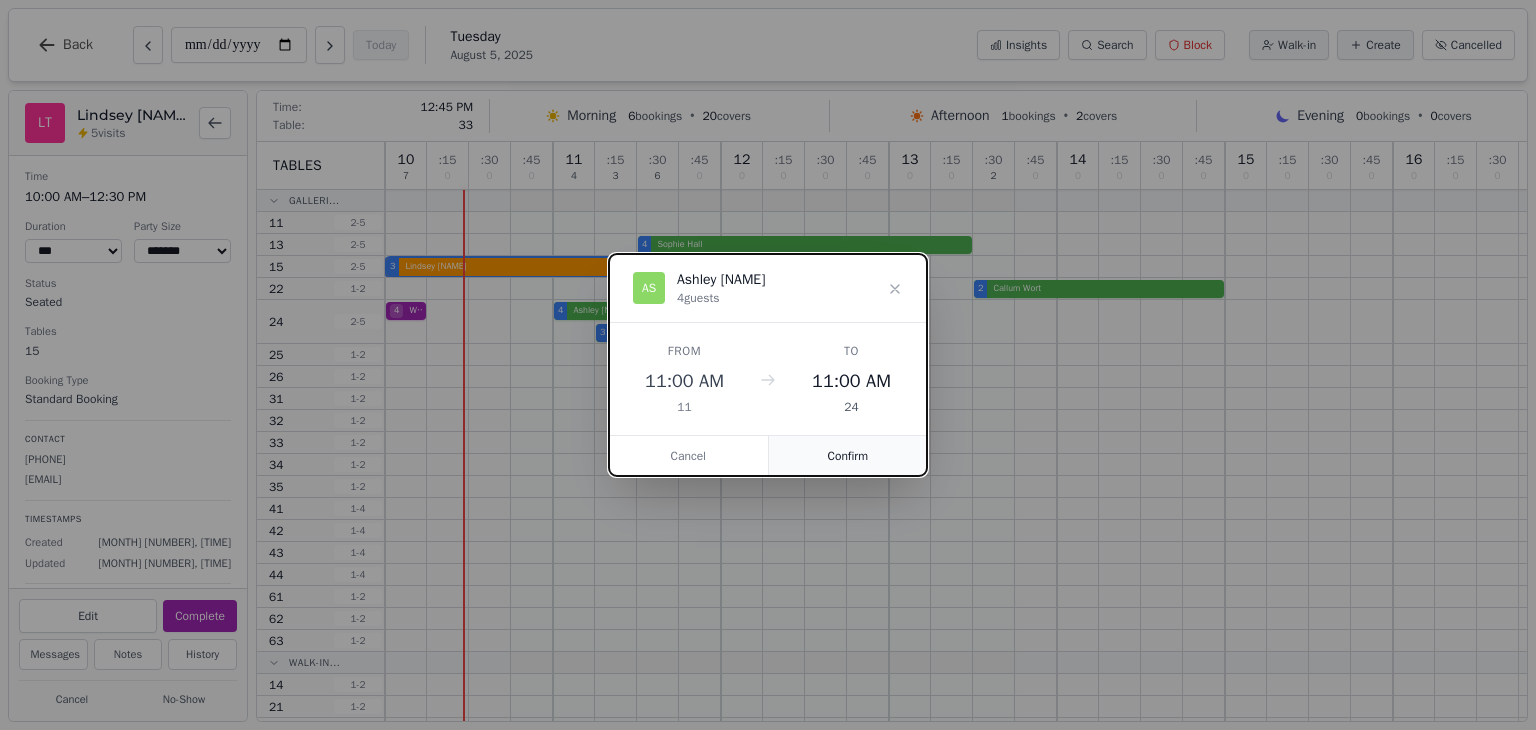 click on "Confirm" at bounding box center [848, 456] 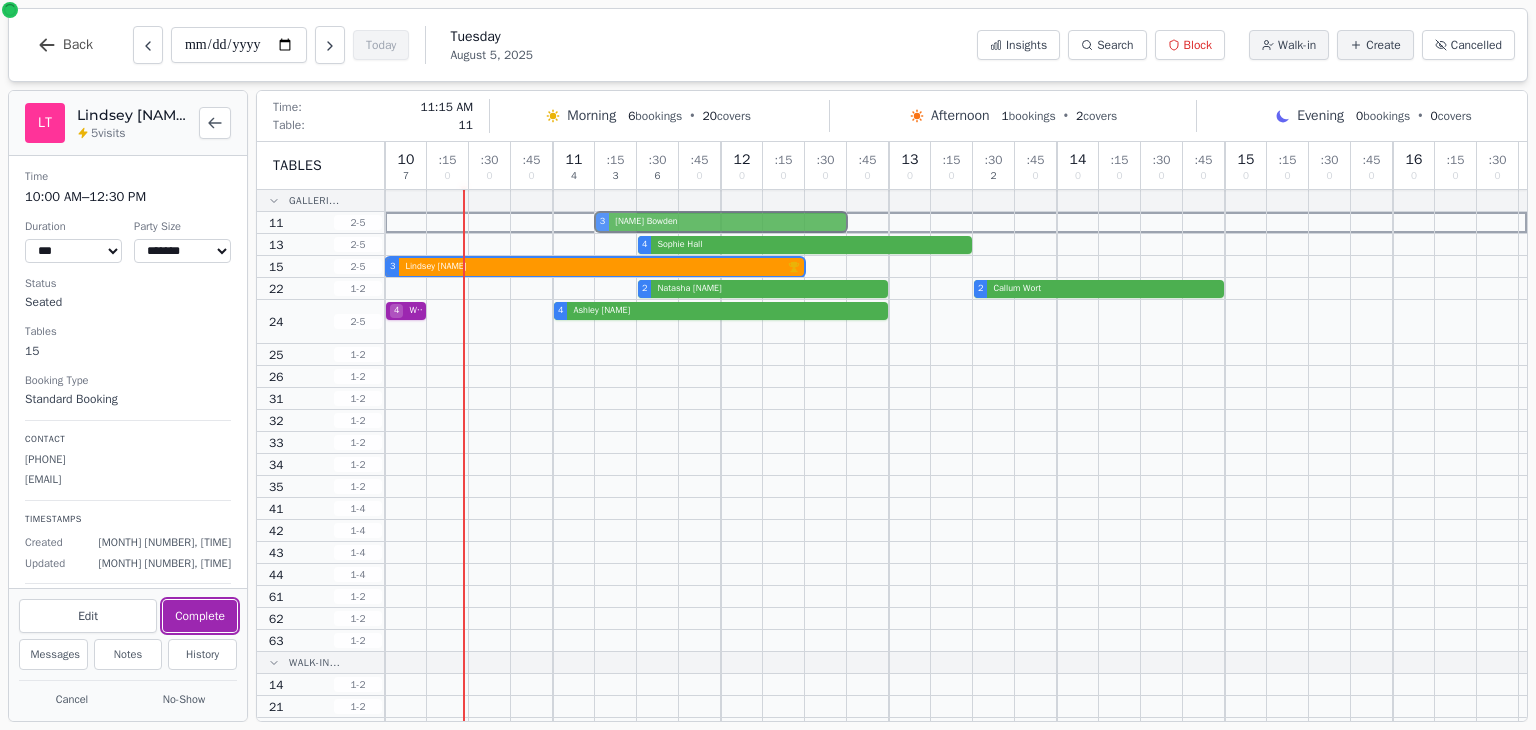 drag, startPoint x: 603, startPoint y: 335, endPoint x: 601, endPoint y: 221, distance: 114.01754 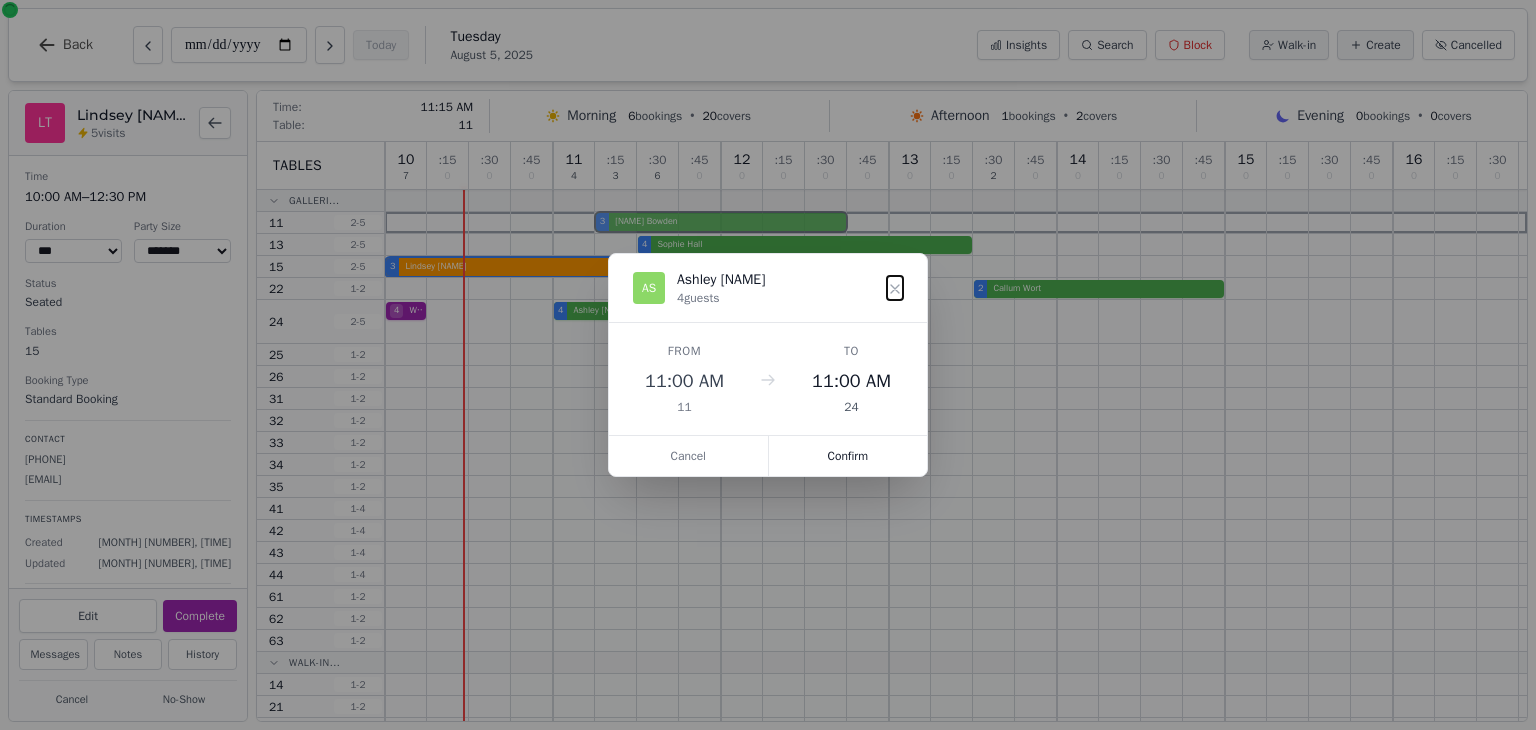 click on "10 7 : 15 0 : 30 0 : 45 0 11 4 : 15 3 : 30 6 : 45 0 12 0 : 15 0 : 30 0 : 45 0 13 0 : 15 0 : 30 2 : 45 0 14 0 : 15 0 : 30 0 : 45 0 15 0 : 15 0 : 30 0 : 45 0 16 0 : 15 0 : 30 0 4 Sophie   [LAST] 3 Lindsey   [LAST] VIP customer (5 visits) 2 Natasha   [LAST] 2 Callum   [LAST] 4 Walkin   4 Ashley   [LAST] 3 Felicity   [LAST]" at bounding box center [956, 595] 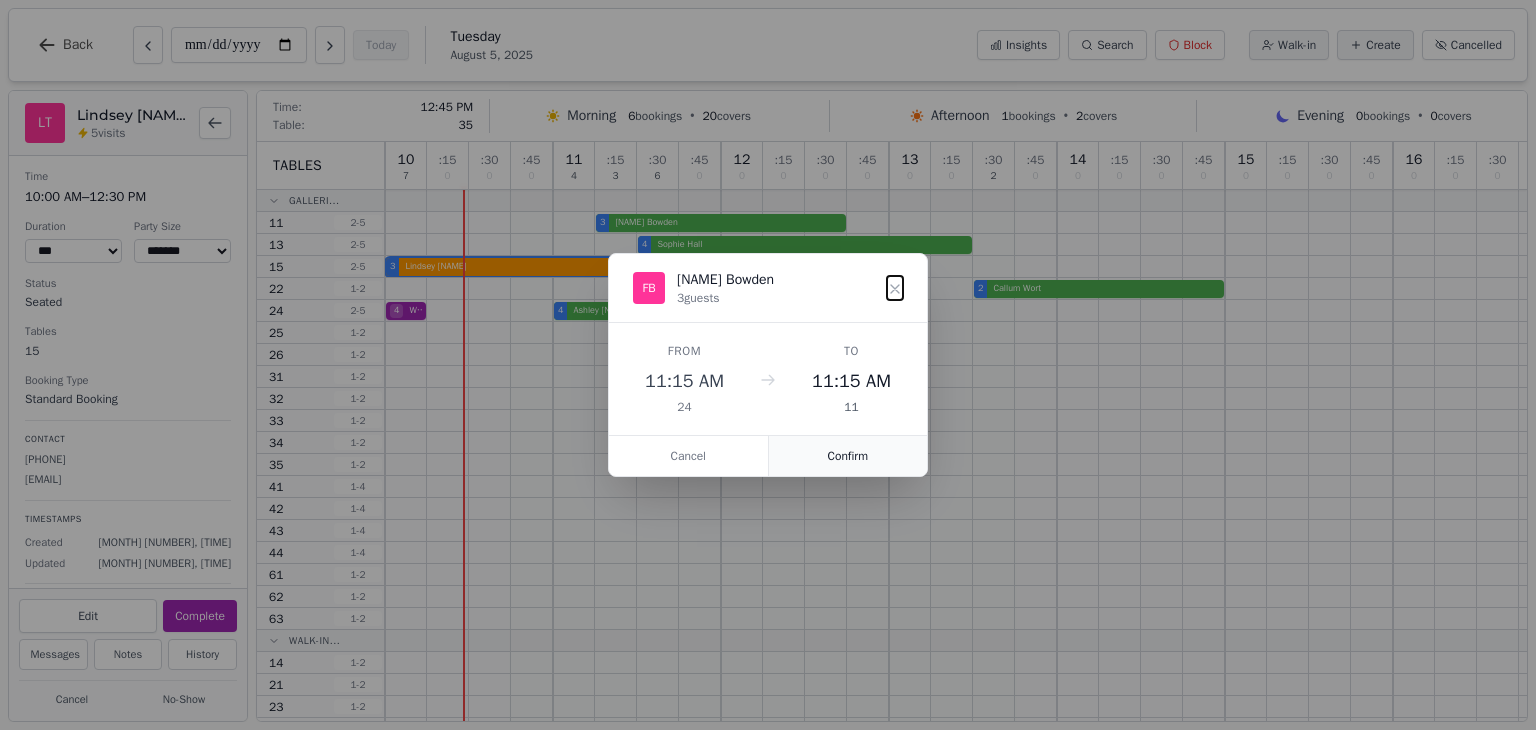 click on "Confirm" at bounding box center (848, 456) 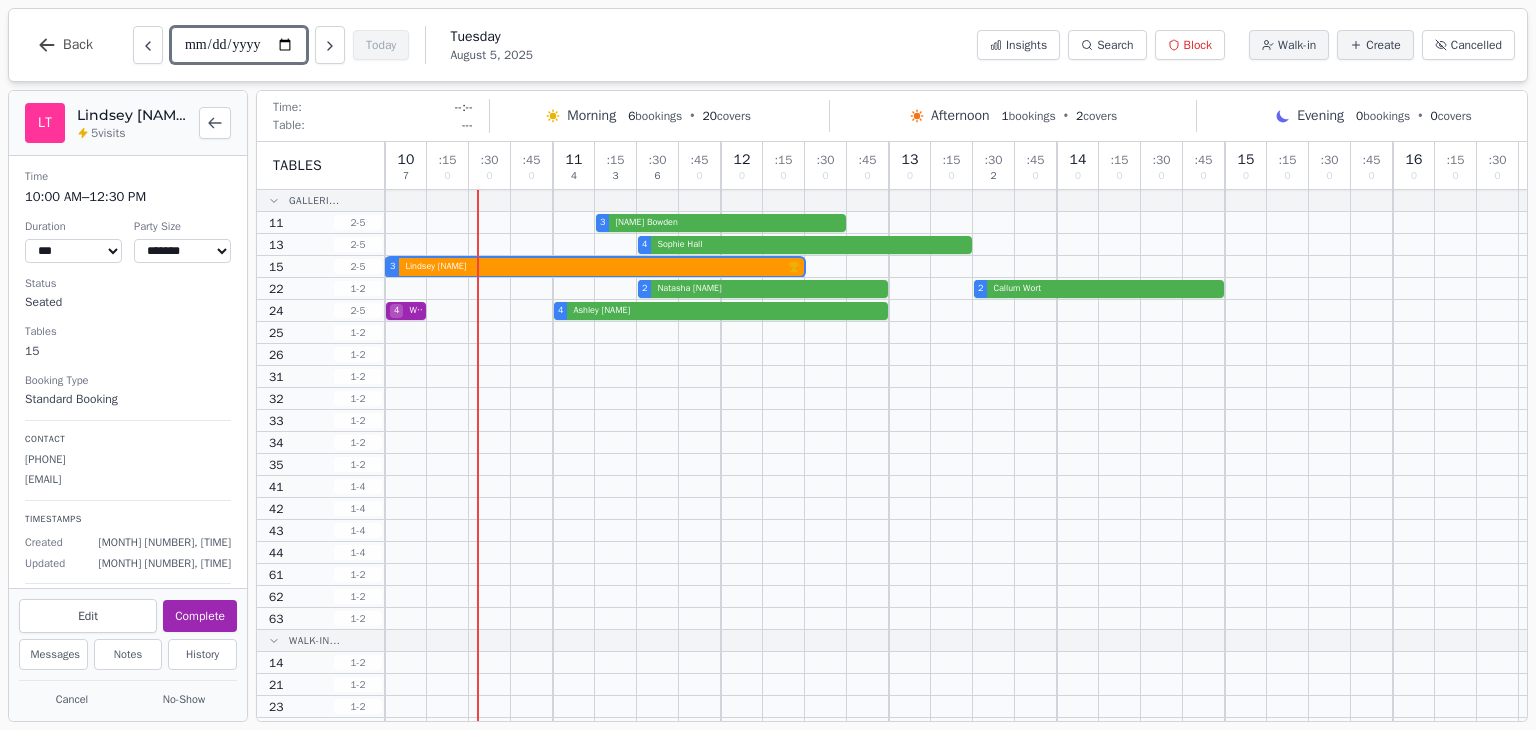 click on "**********" at bounding box center (239, 45) 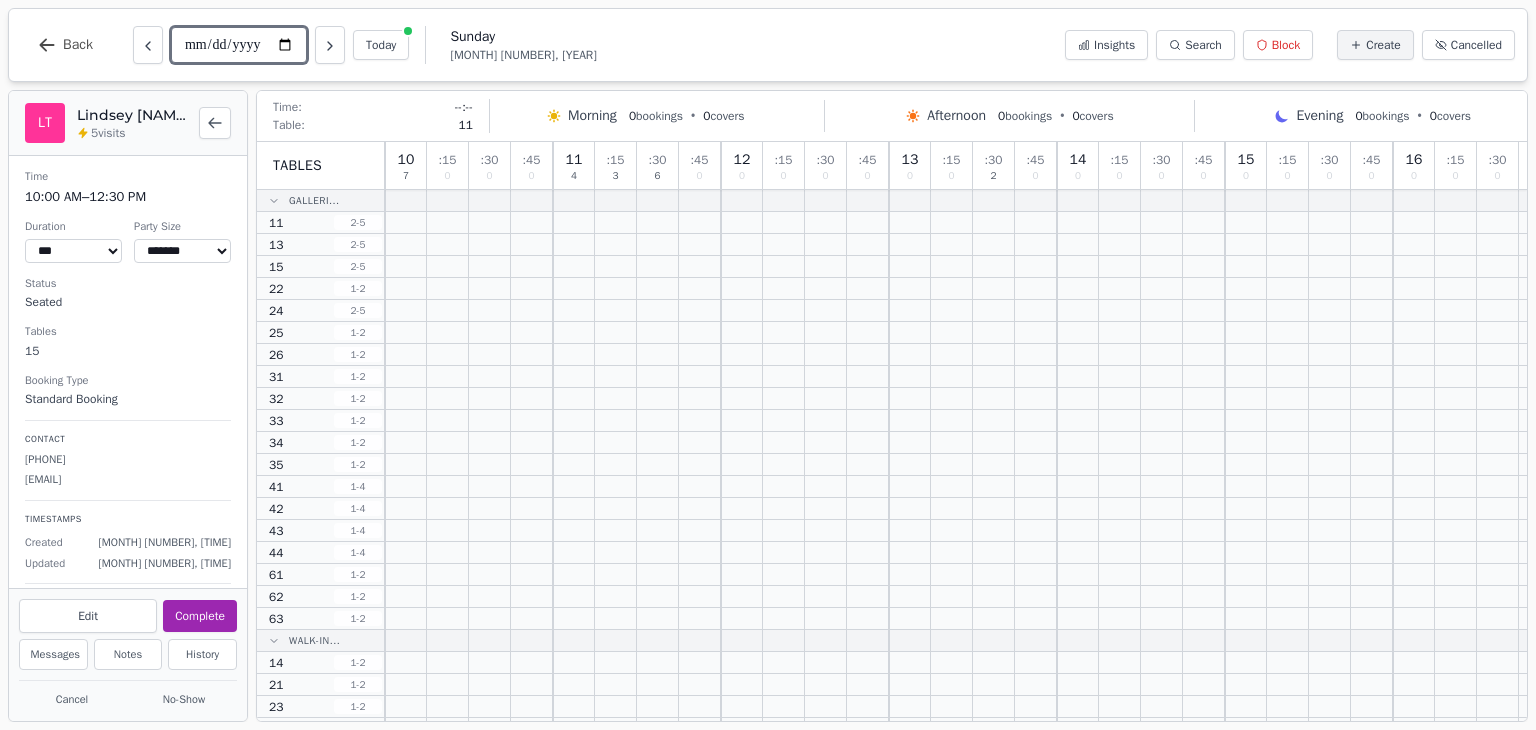 select on "****" 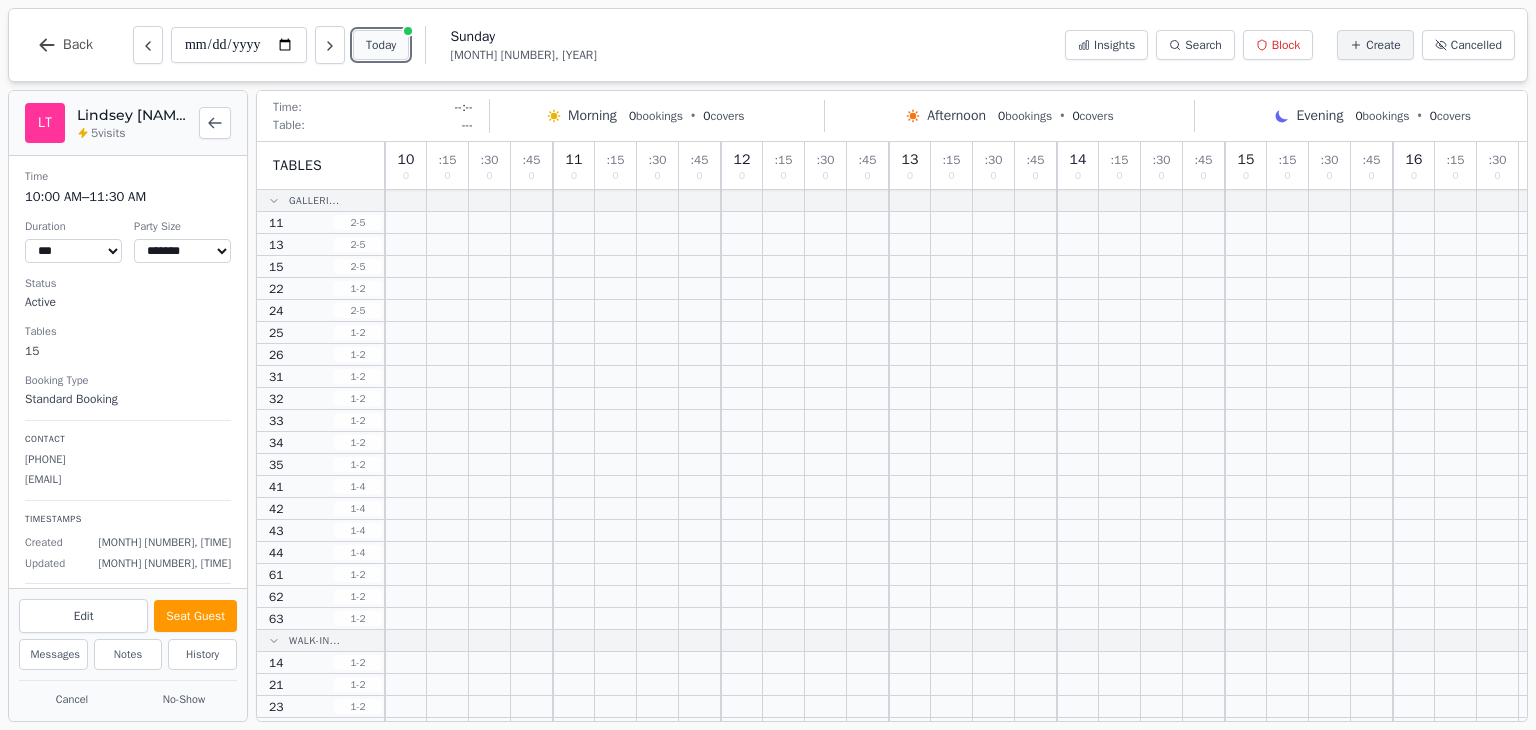 click on "Today" at bounding box center [381, 45] 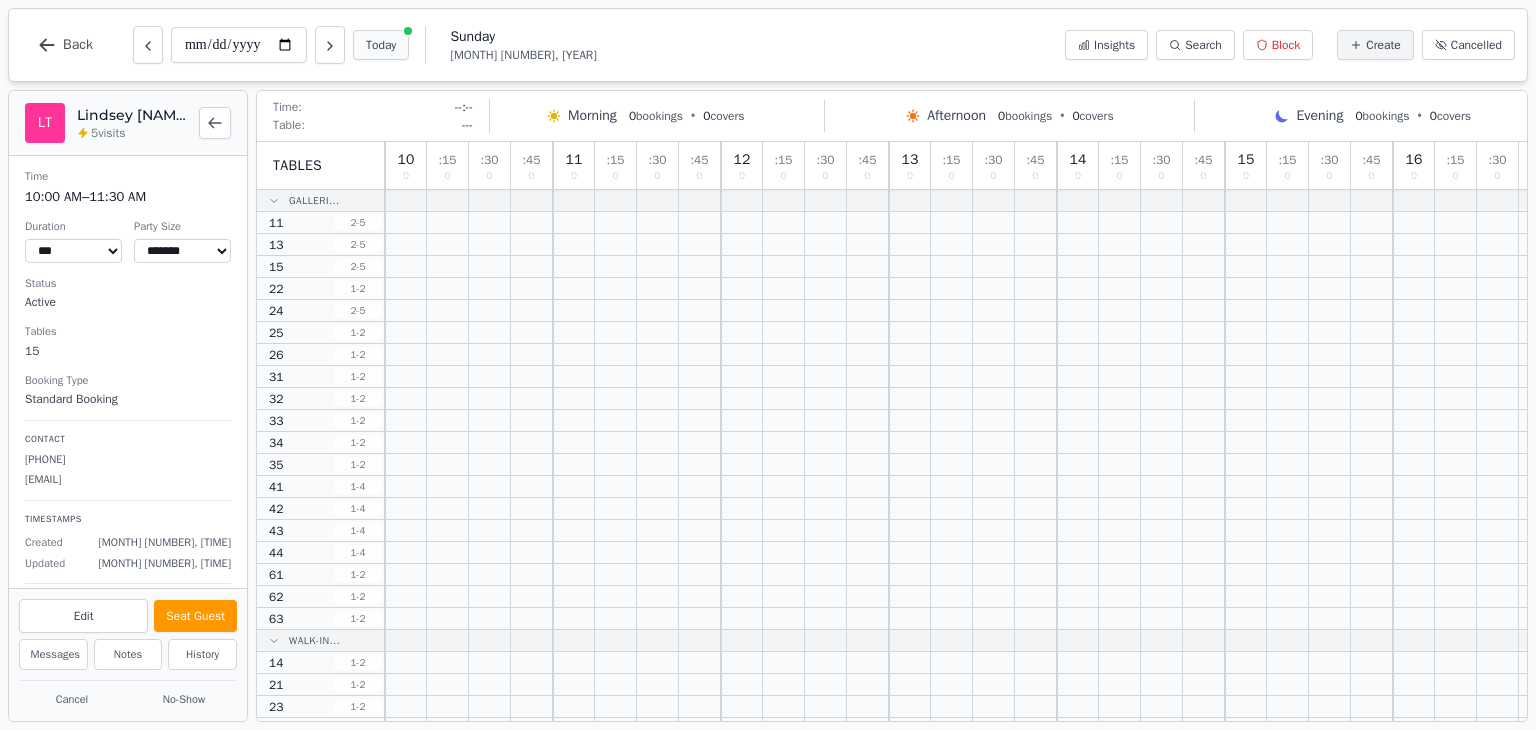 type on "**********" 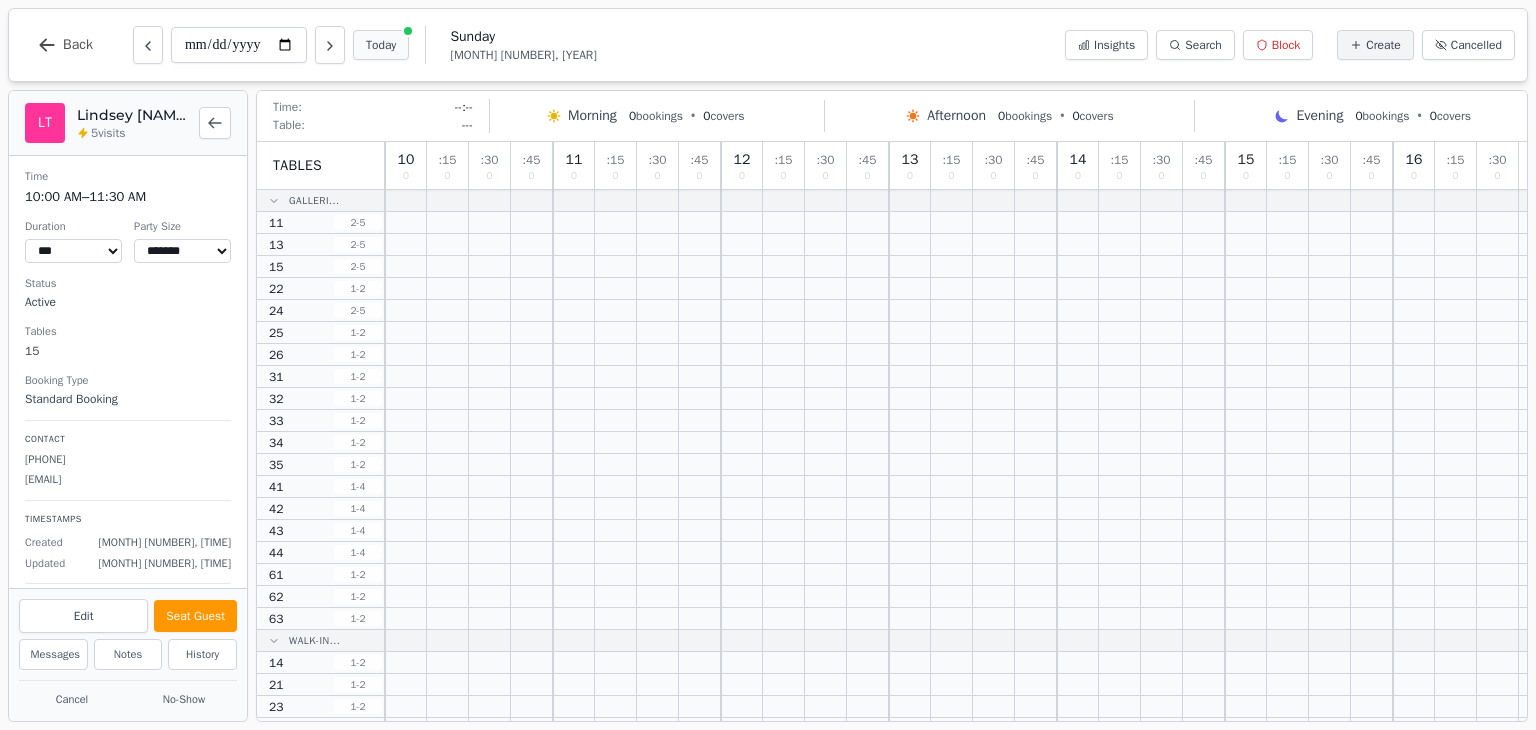 select on "****" 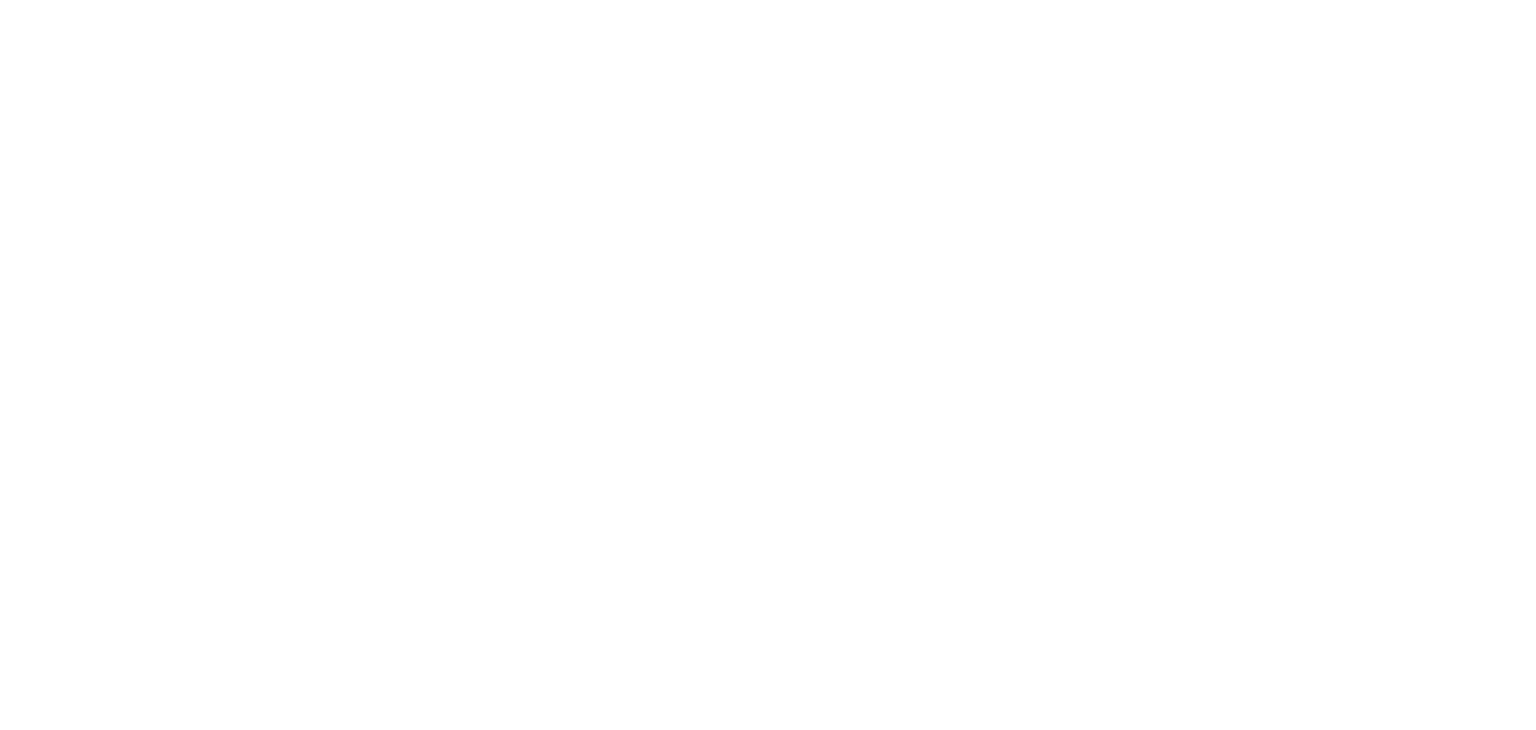 scroll, scrollTop: 0, scrollLeft: 0, axis: both 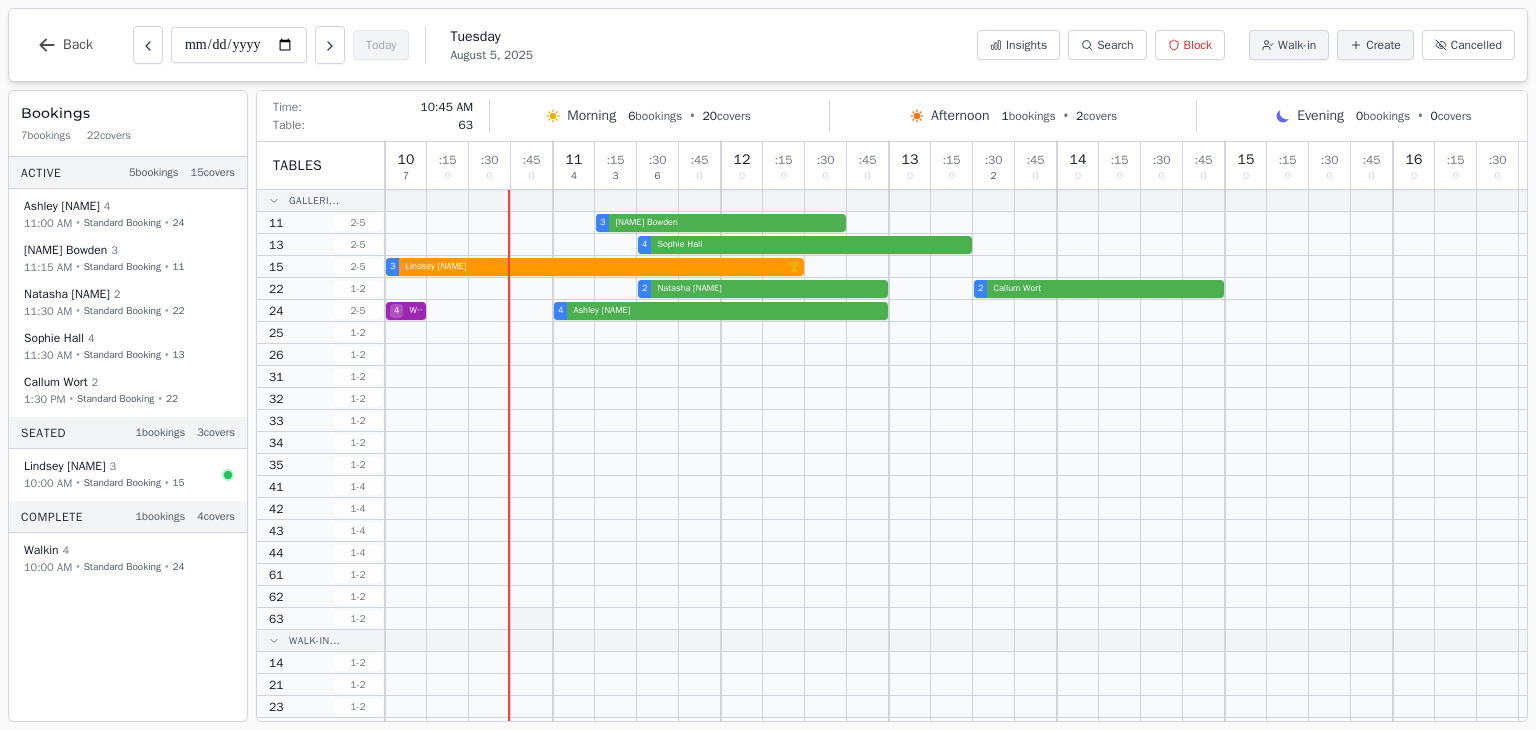 click at bounding box center (532, 618) 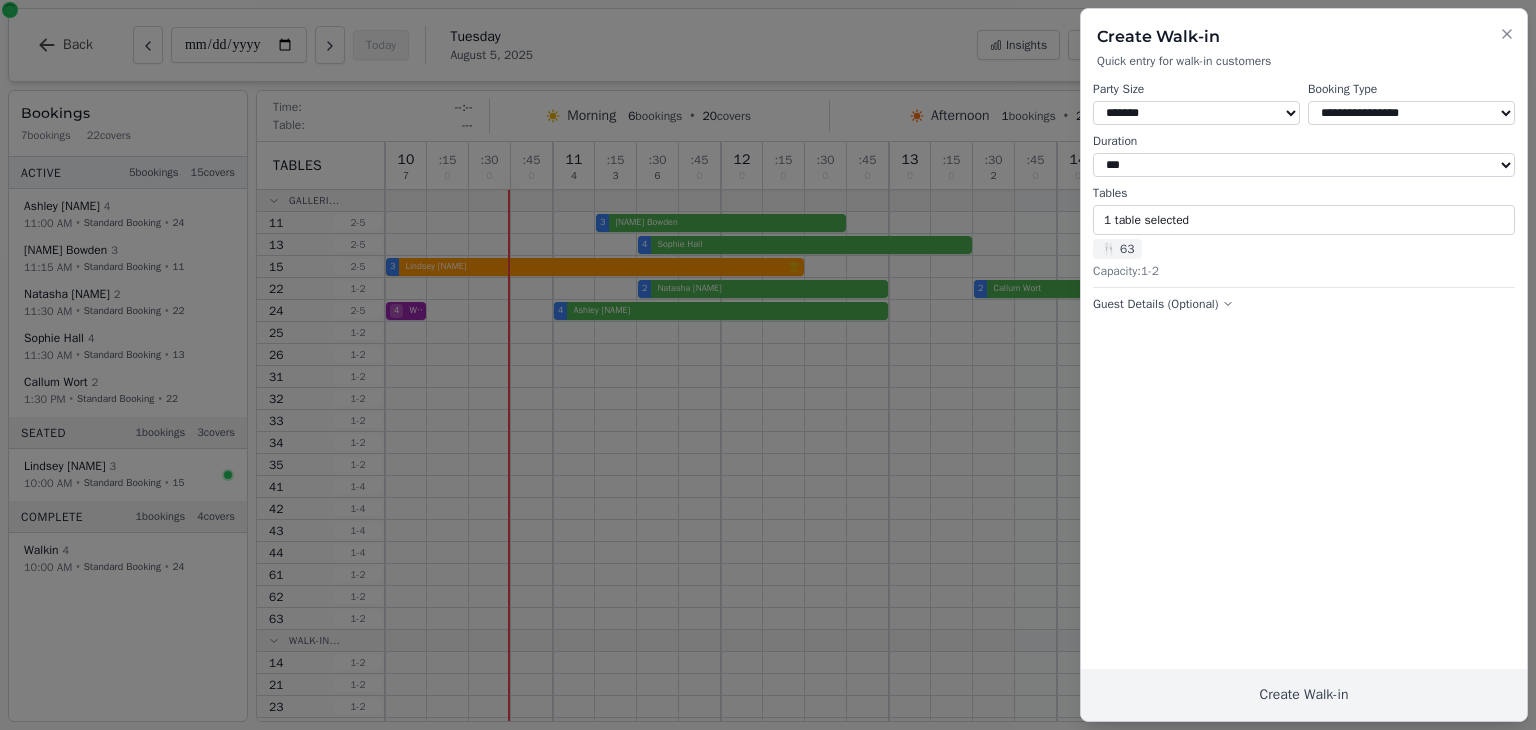 click on "*   ***** *   ****** *   ****** *   ****** *   ****** *   ****** *   ****** *   ****** *   ****** **   ****** **   ****** **   ****** **   ****** **   ****** **   ****** **   ****** **   ****** **   ****** **   ****** **   ****** **   ****** **   ****** **   ****** **   ****** **   ****** **   ****** **   ****** **   ****** **   ****** **   ******" at bounding box center (1196, 113) 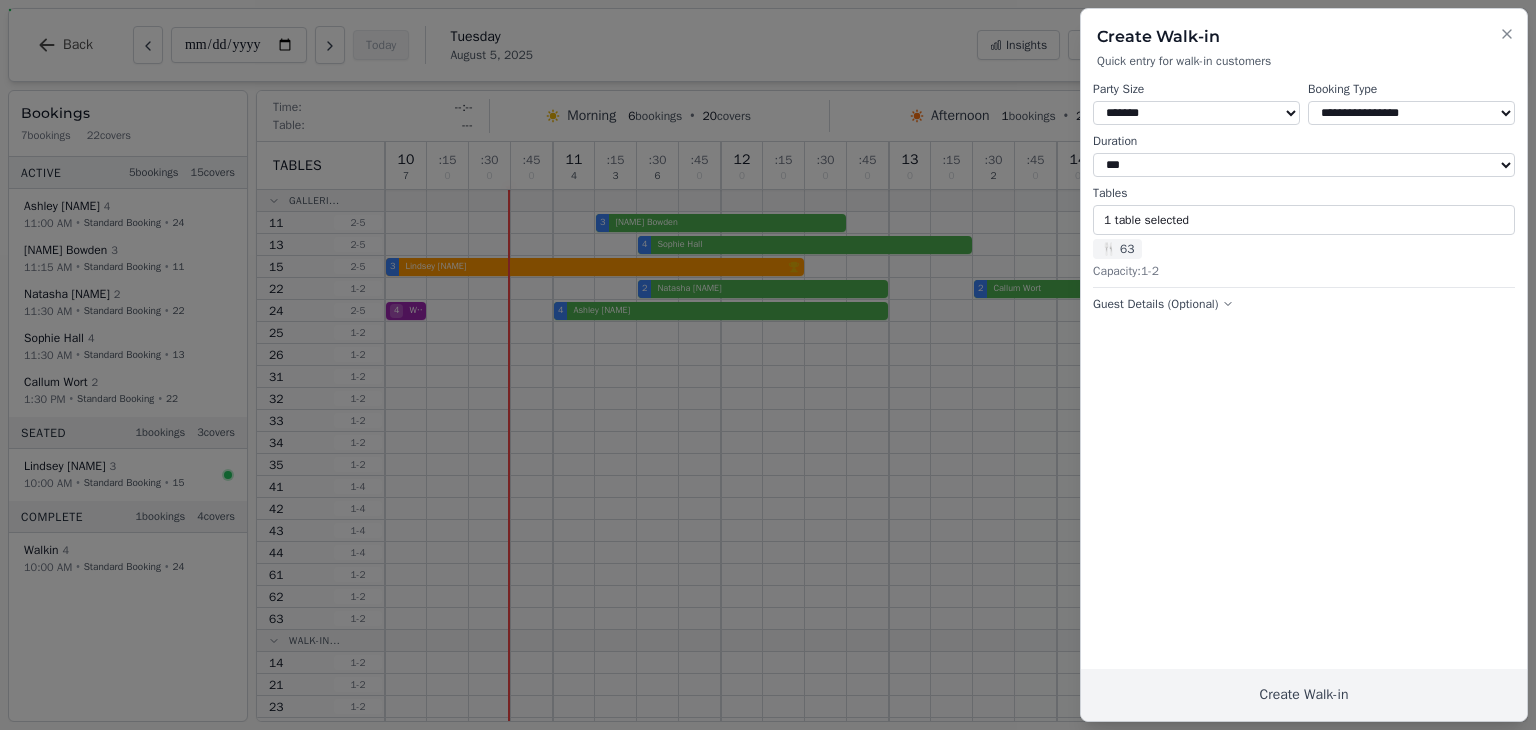 select on "*" 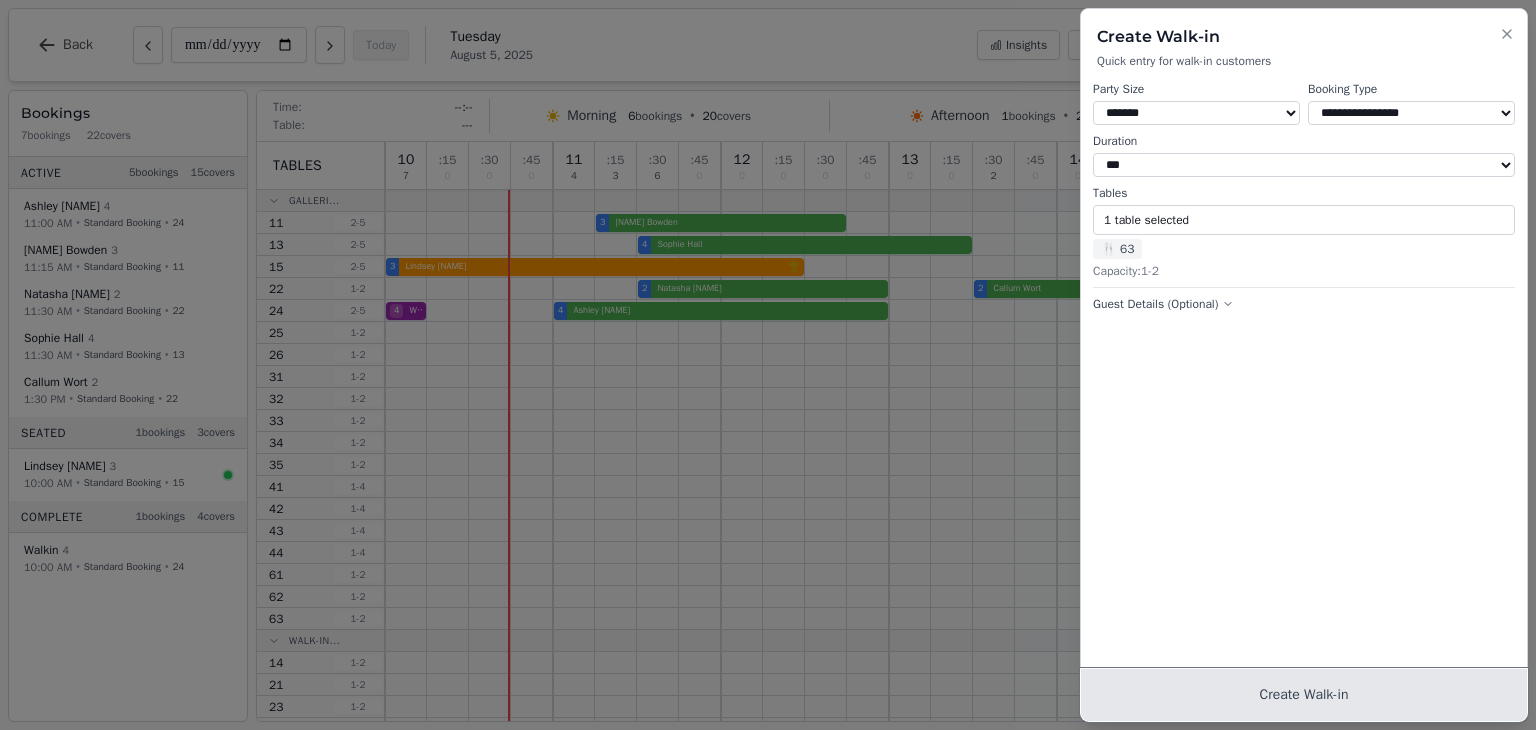 click on "Create Walk-in" at bounding box center [1304, 695] 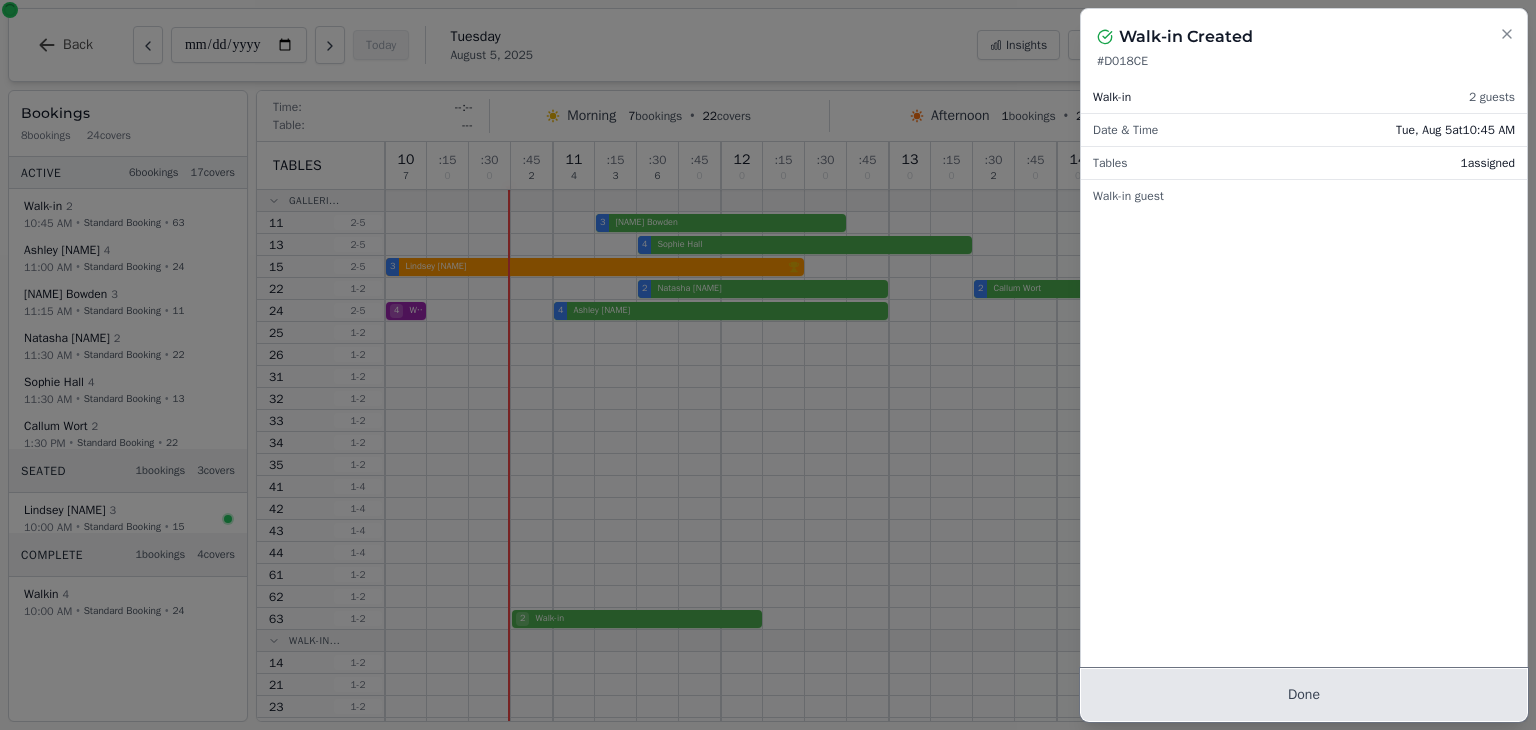 click on "Done" at bounding box center [1304, 695] 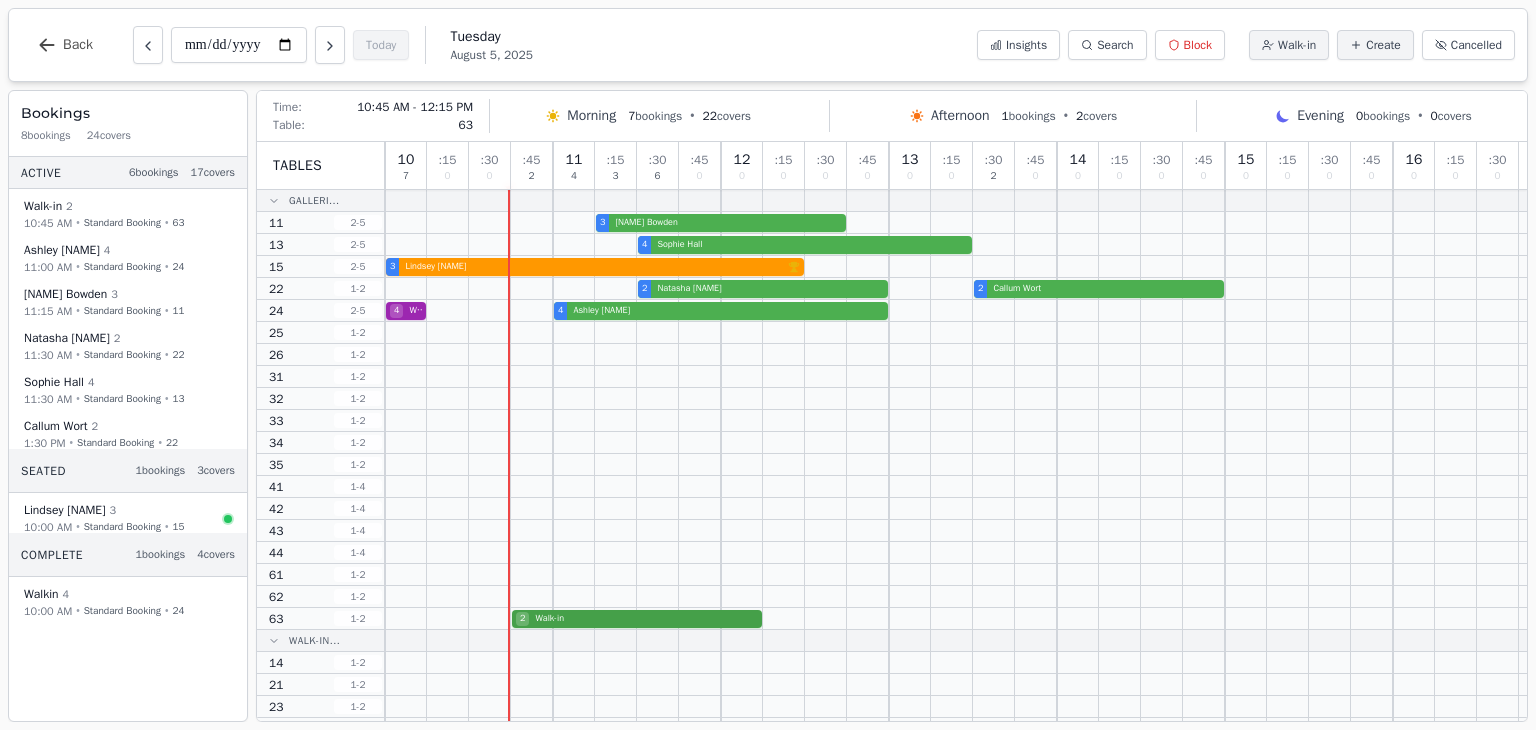 click on "2 Walk-in" at bounding box center [956, 619] 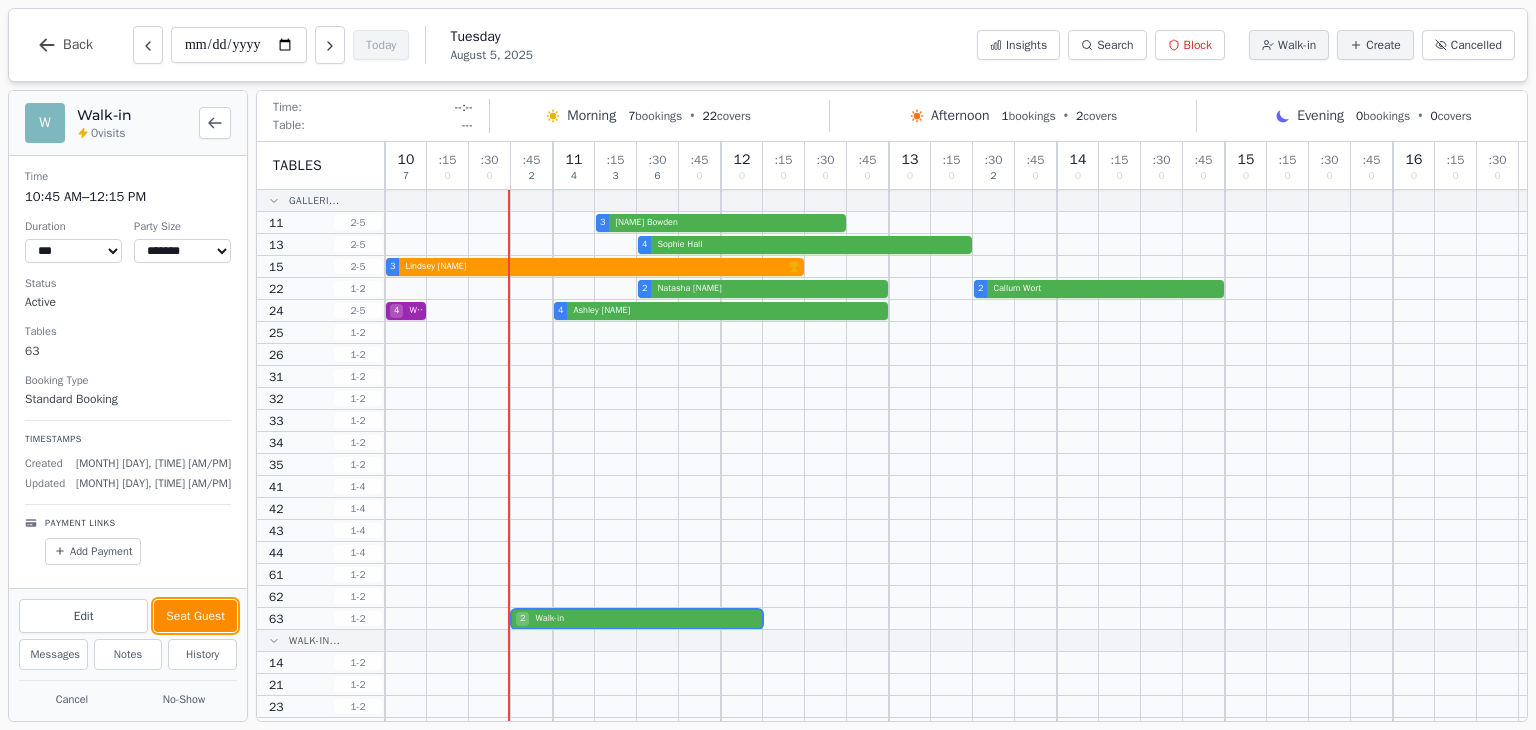 click on "Seat Guest" at bounding box center (195, 616) 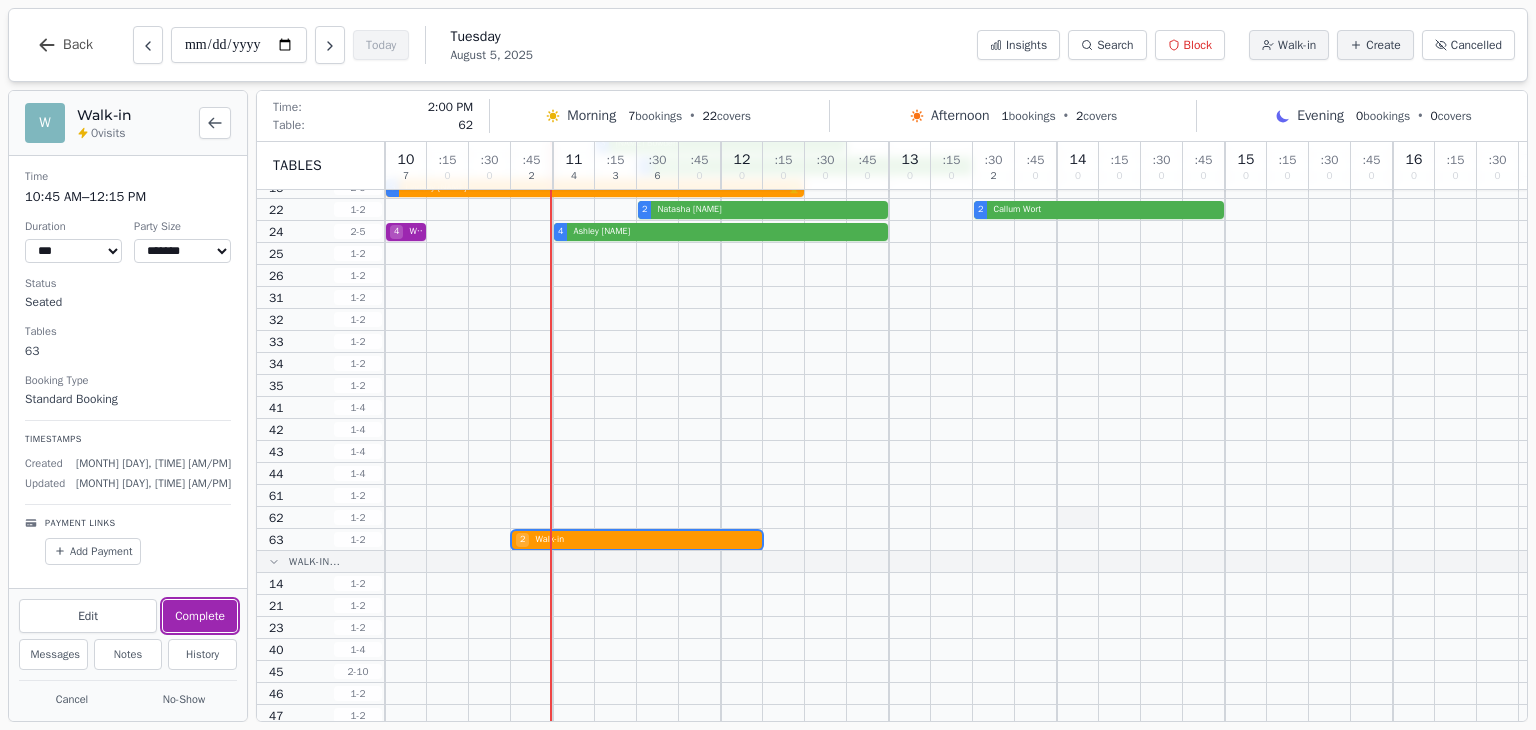scroll, scrollTop: 0, scrollLeft: 0, axis: both 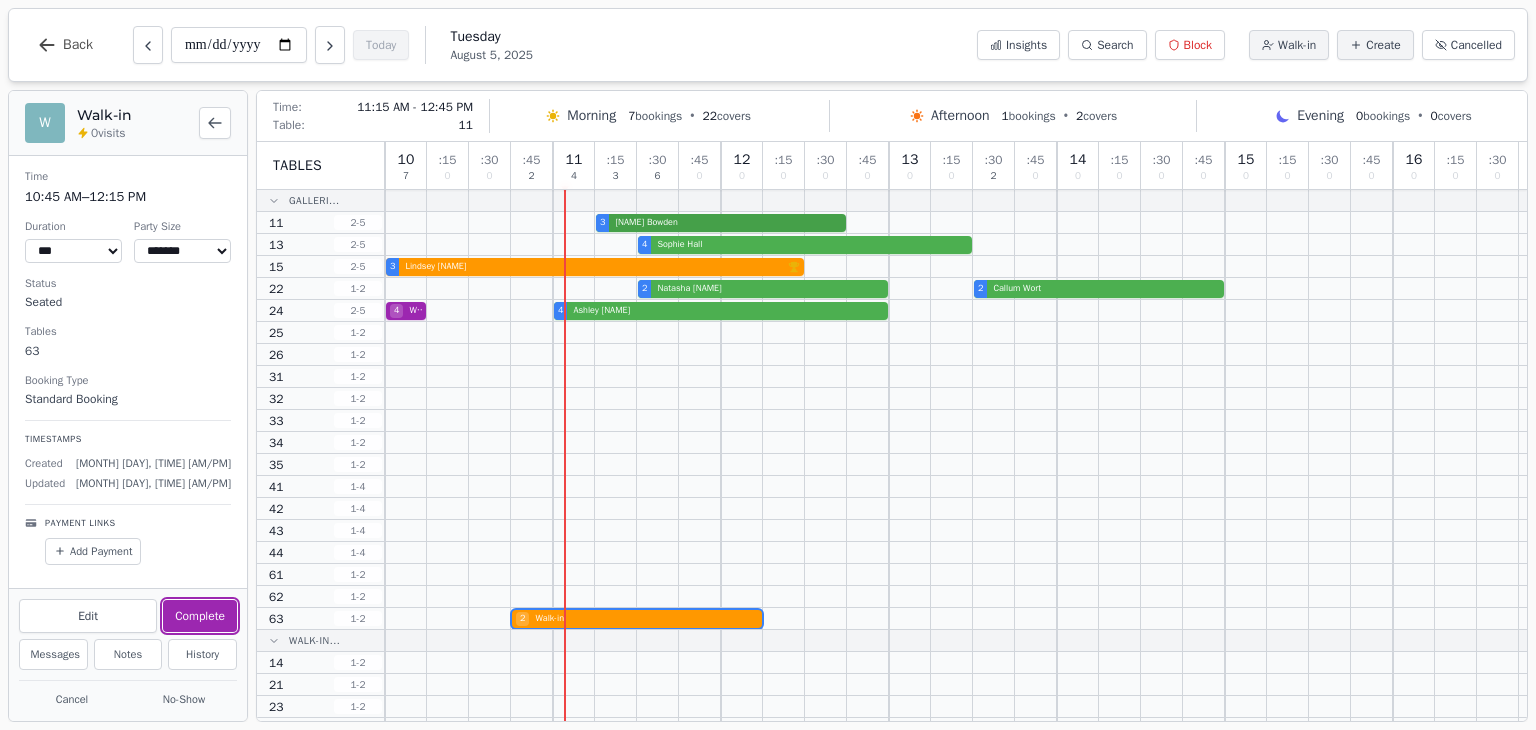 click on "3 Felicity   Bowden" at bounding box center (956, 223) 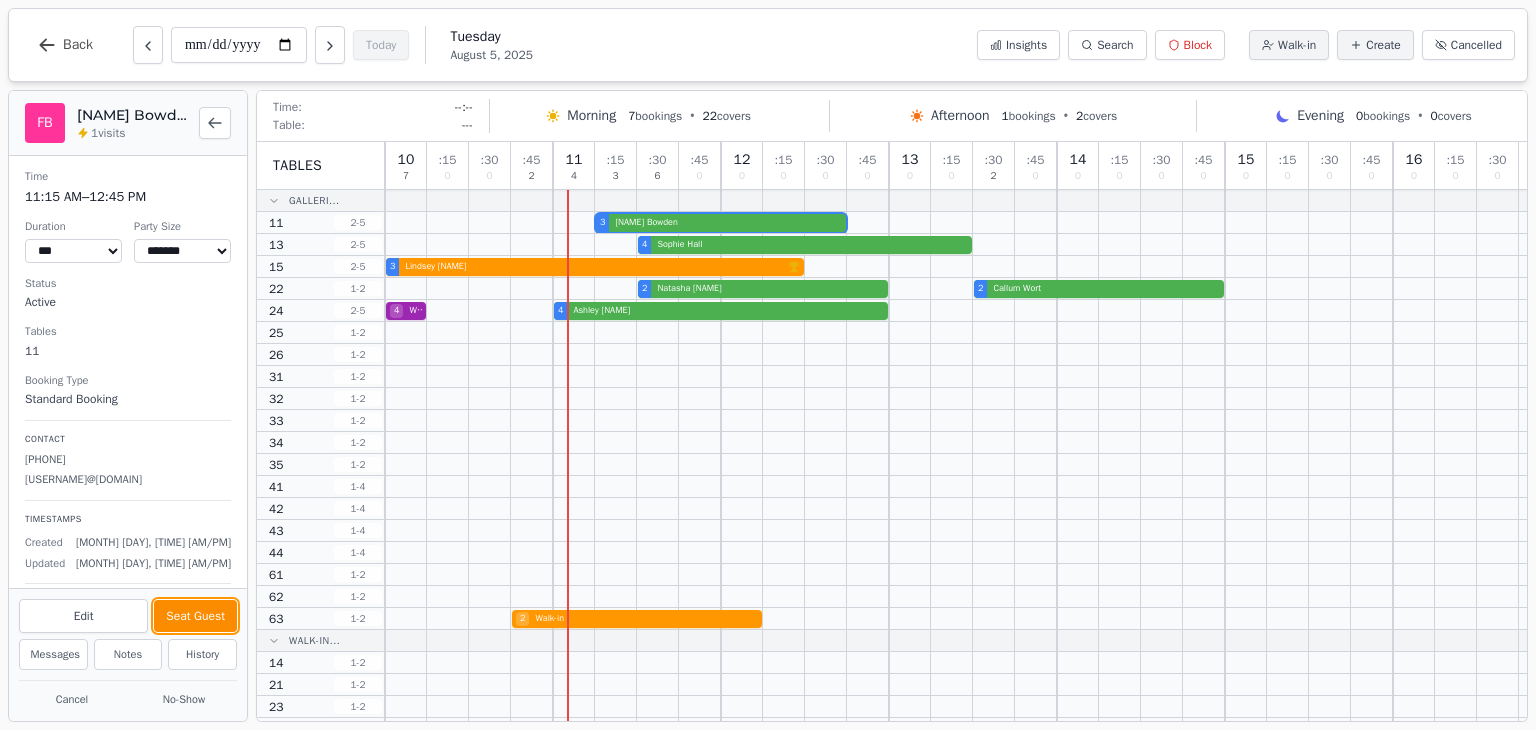 click on "Seat Guest" at bounding box center [195, 616] 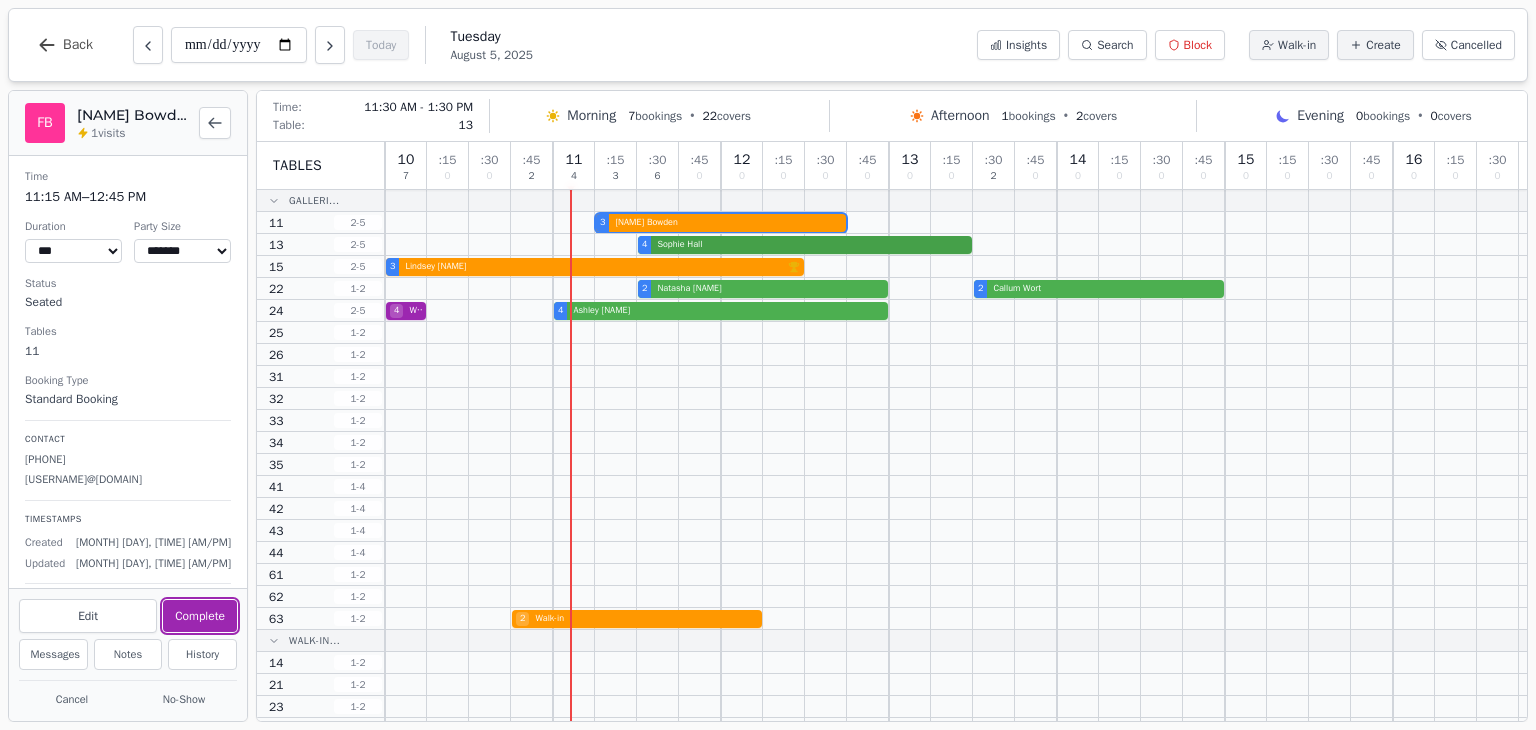click on "4 Sophie   Hall" at bounding box center [956, 245] 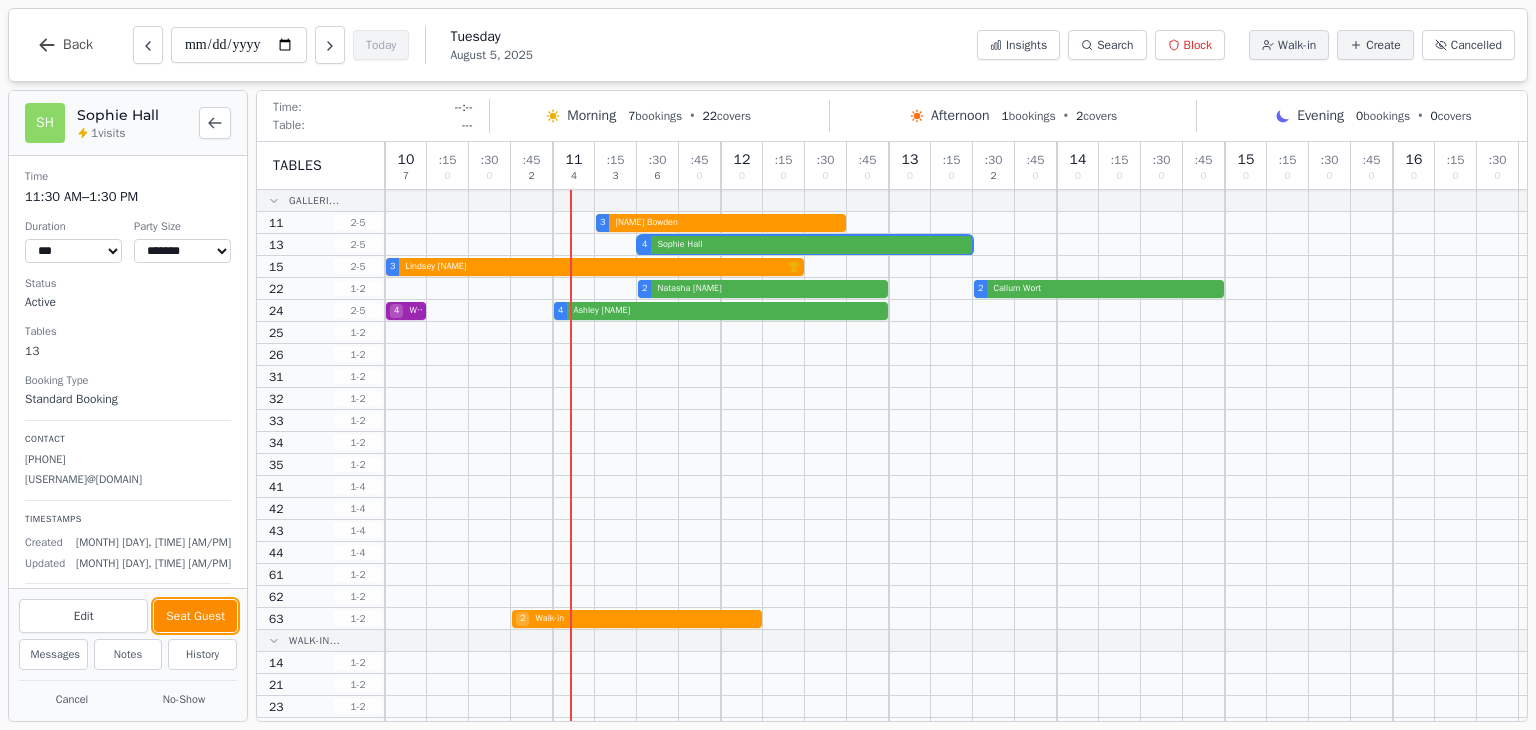 click on "Seat Guest" at bounding box center (195, 616) 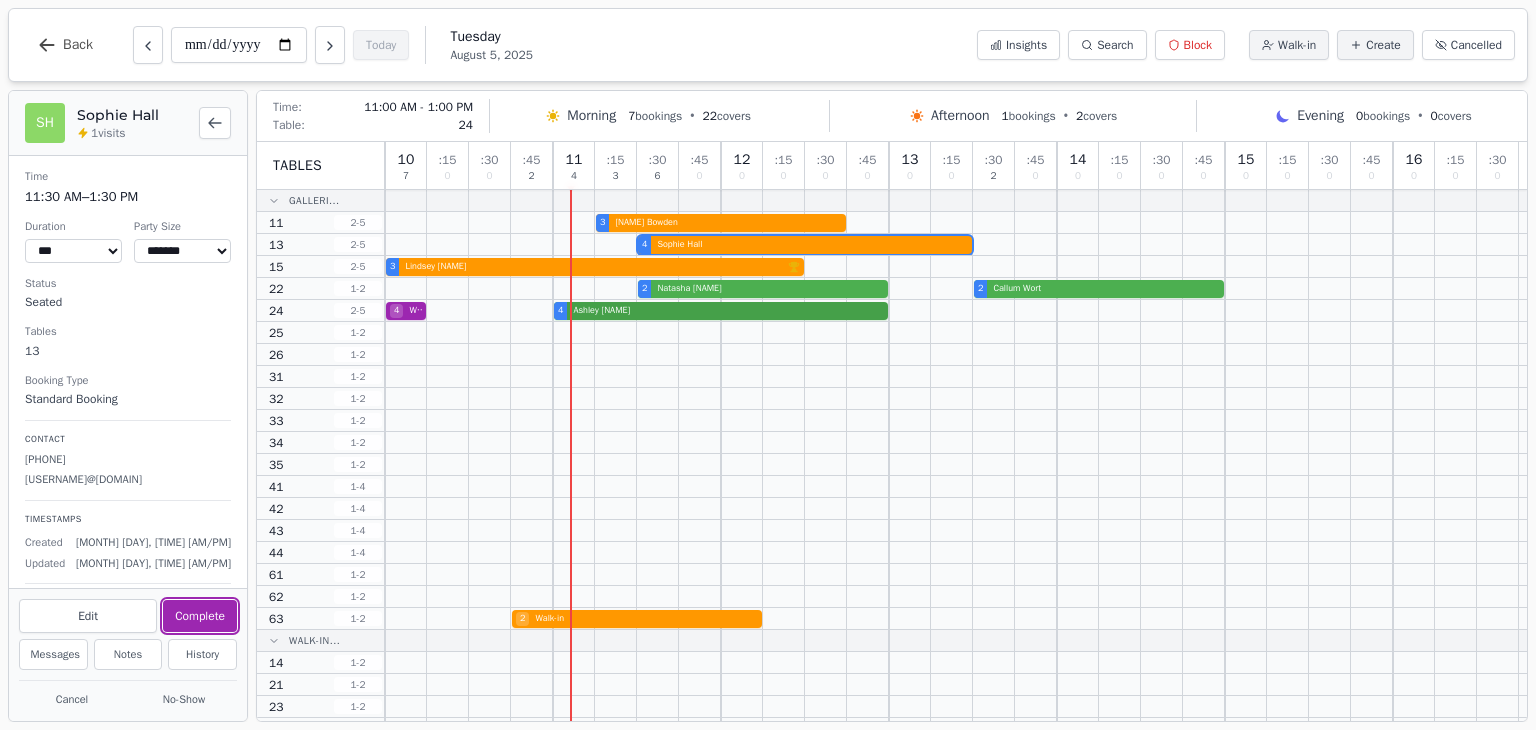 click on "4 Walkin   4 Ashley   Somers" at bounding box center (956, 311) 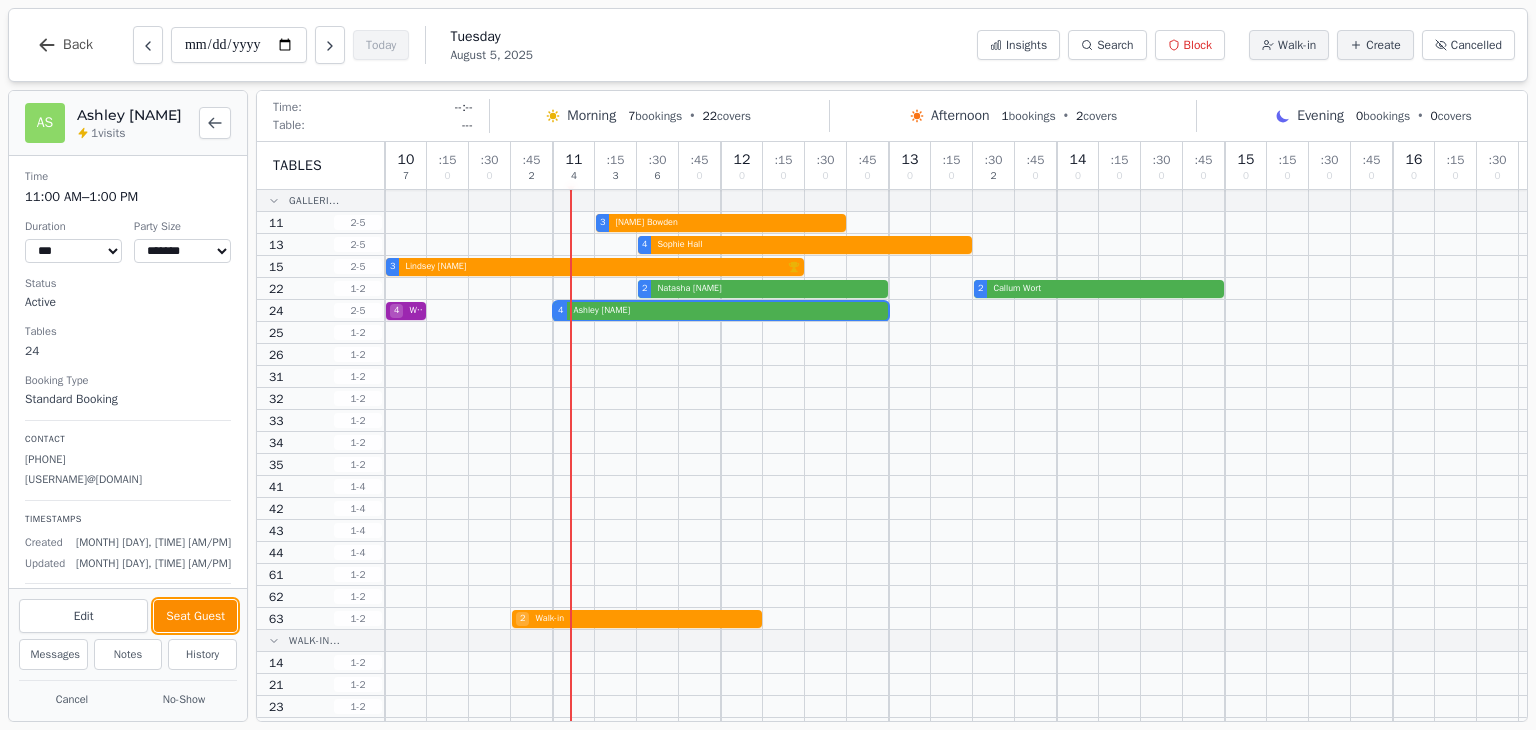click on "Seat Guest" at bounding box center (195, 616) 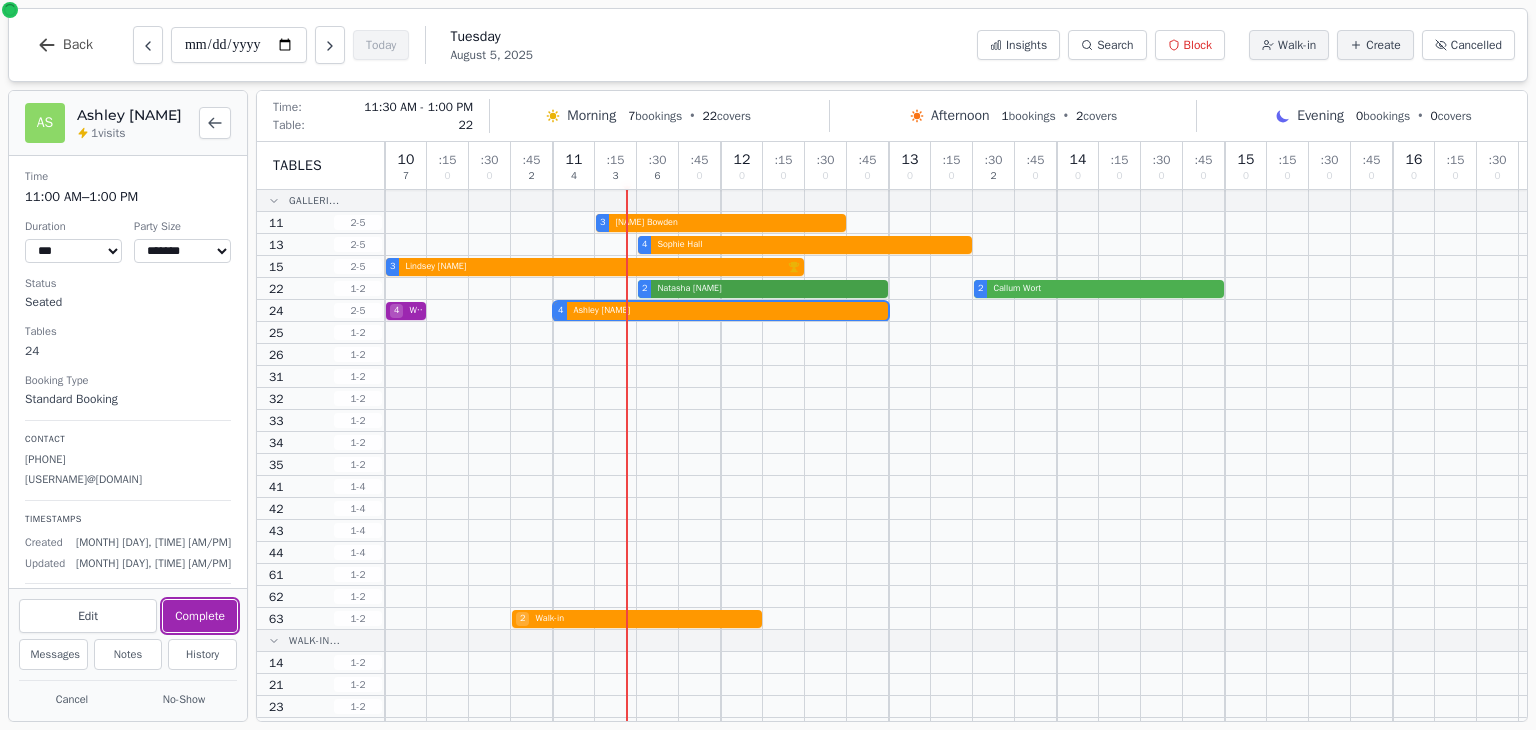 click on "2 Natasha   Hawley 2 Callum   Wort" at bounding box center (956, 289) 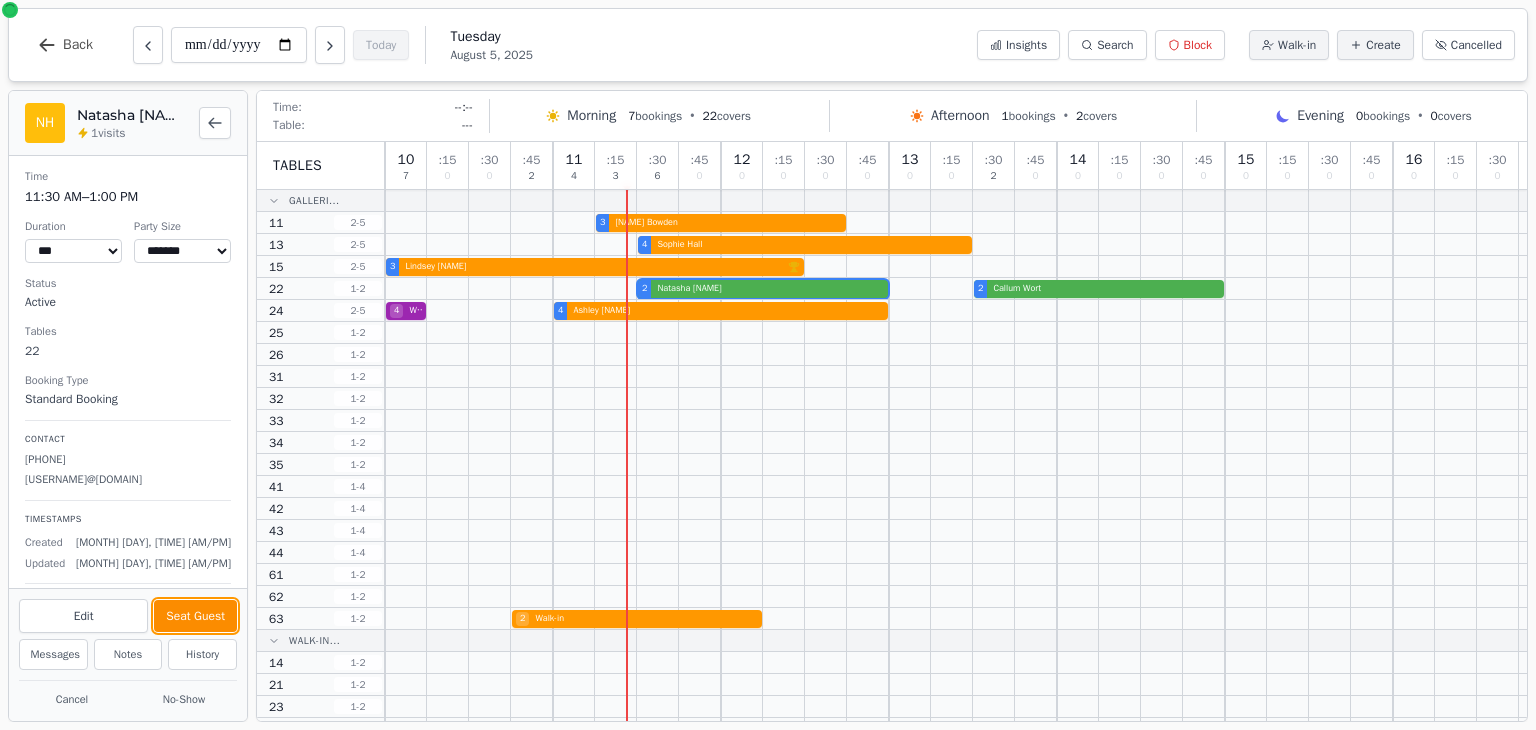 click on "Seat Guest" at bounding box center [195, 616] 